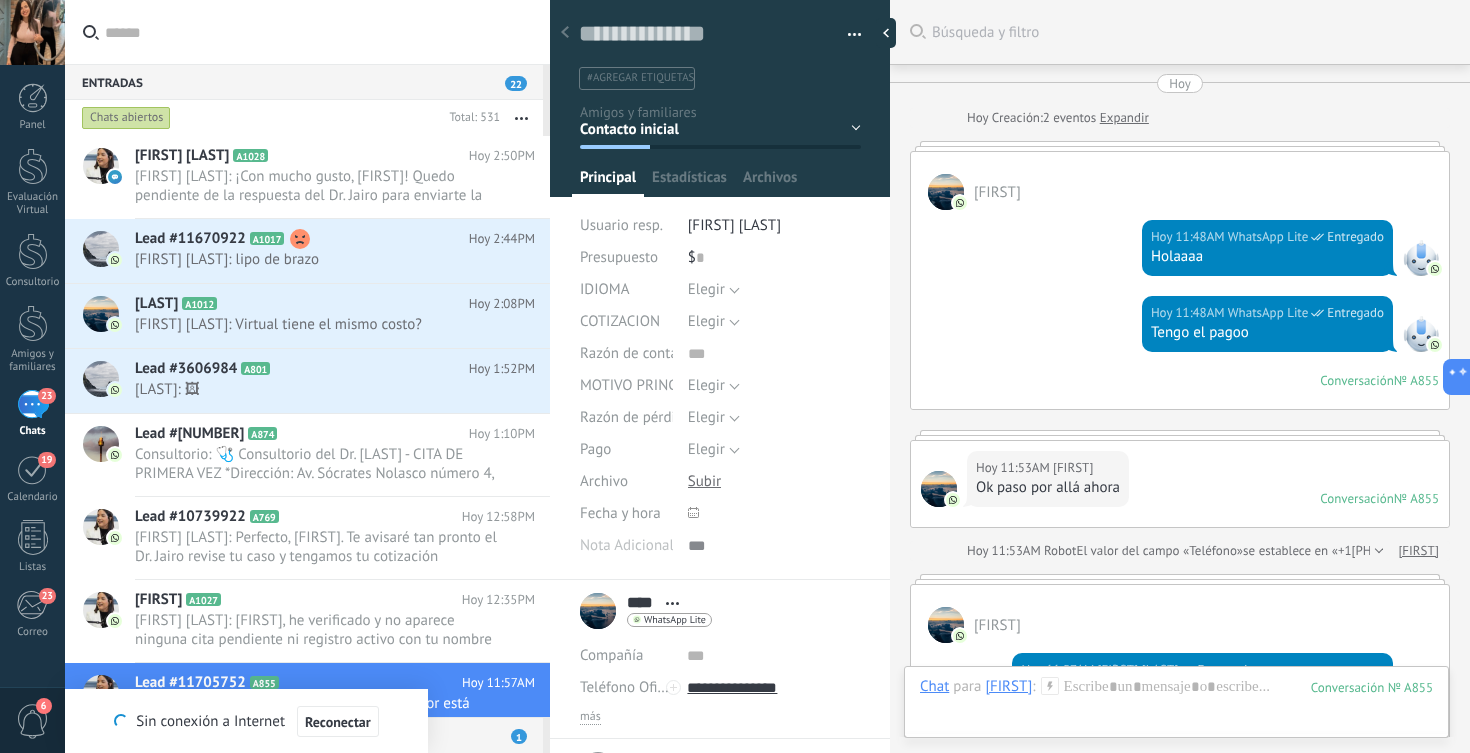 scroll, scrollTop: 0, scrollLeft: 0, axis: both 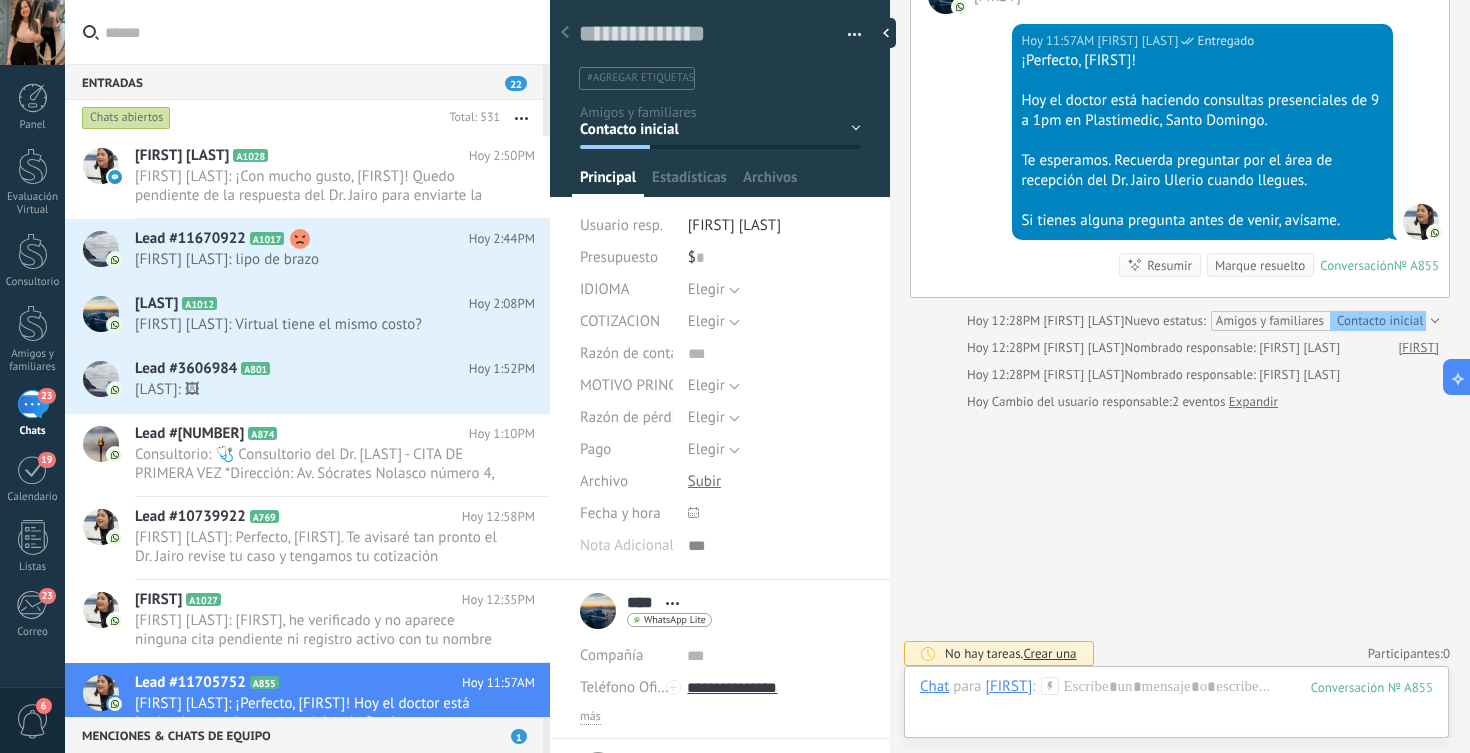 click at bounding box center (319, 32) 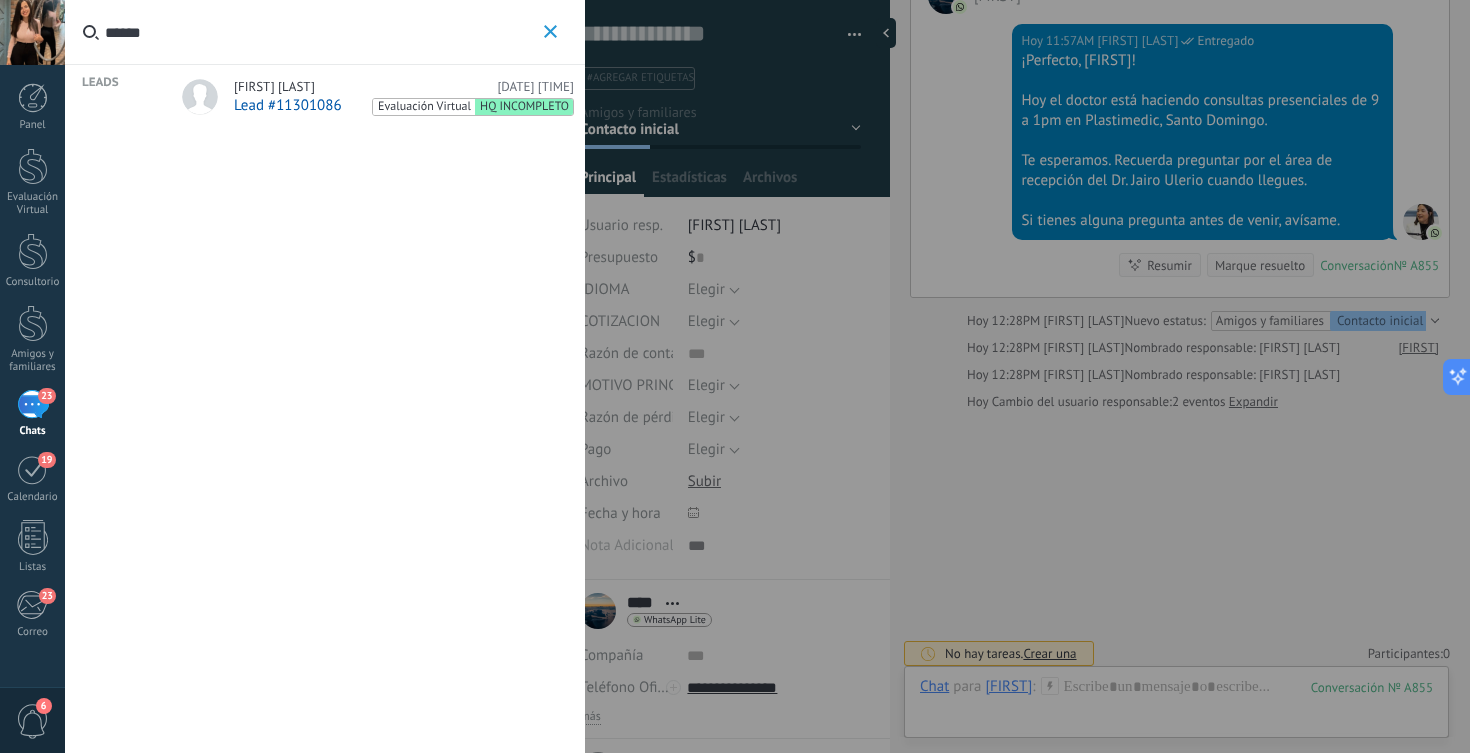 type on "******" 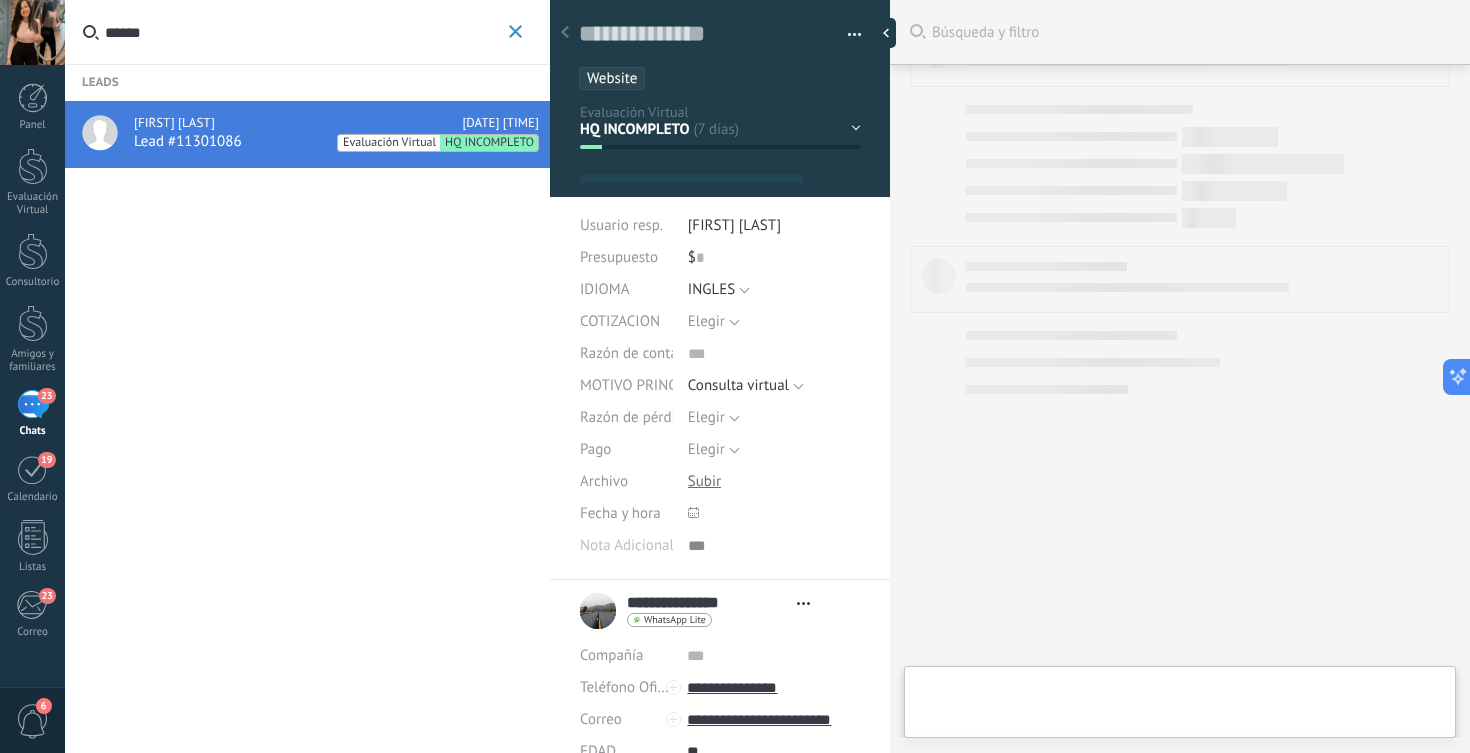 type on "**********" 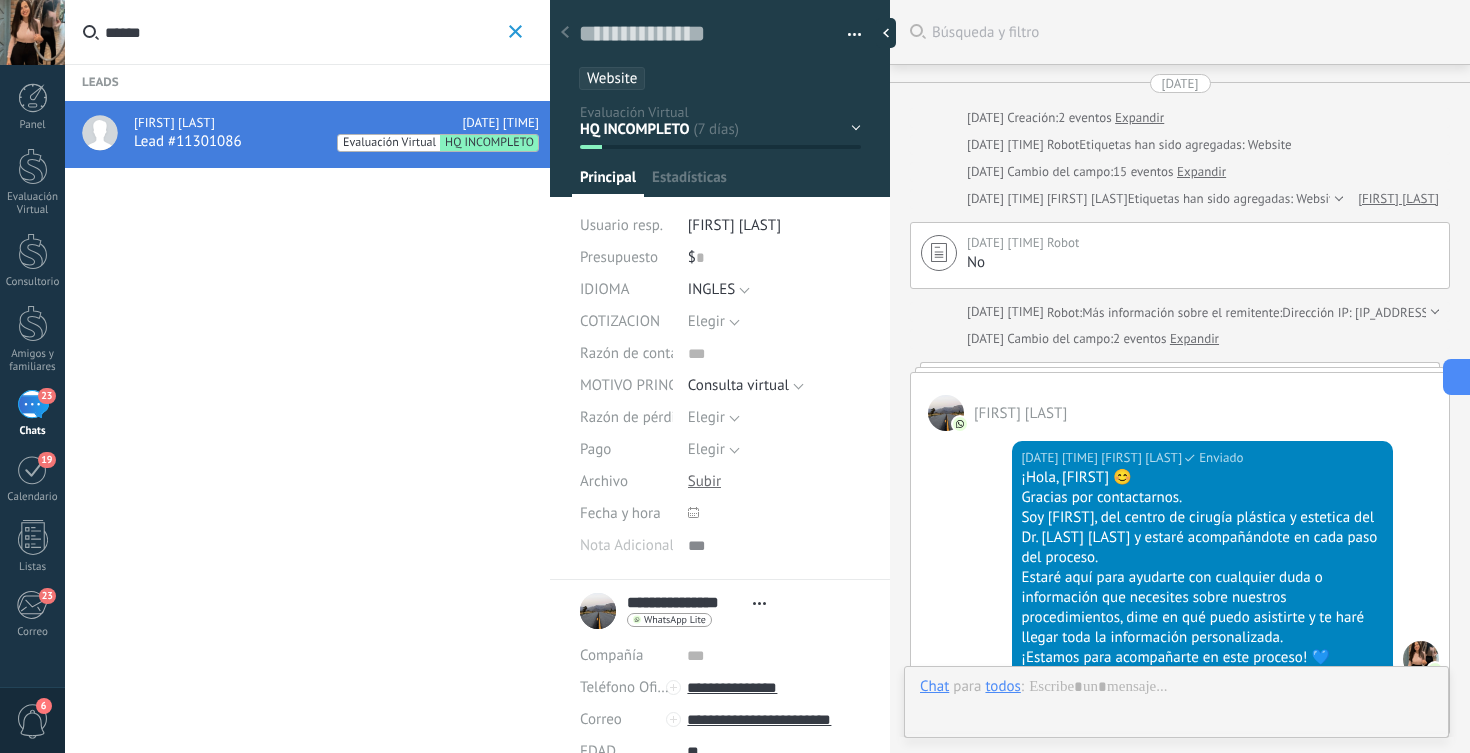 scroll, scrollTop: 1720, scrollLeft: 0, axis: vertical 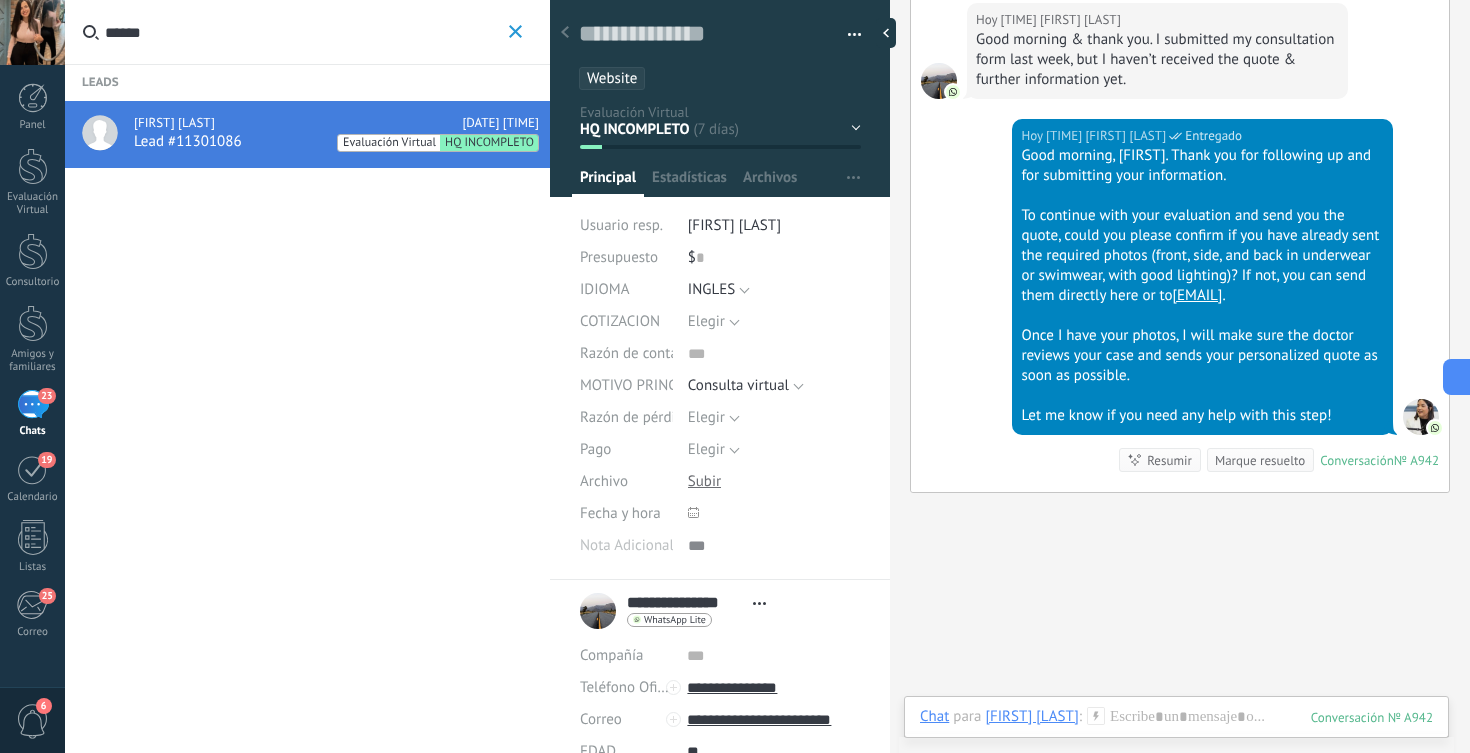 click on "******" at bounding box center (304, 32) 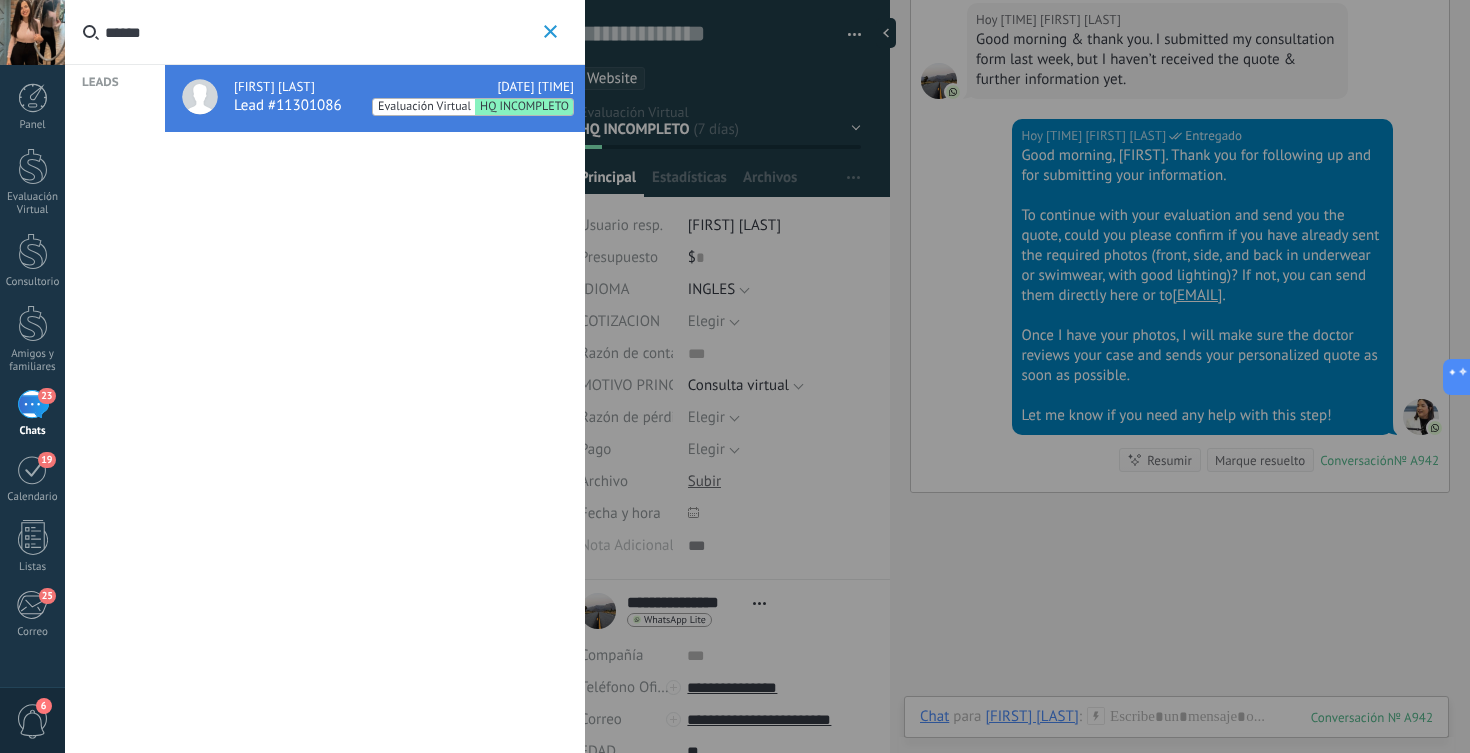 click on "******" at bounding box center (322, 32) 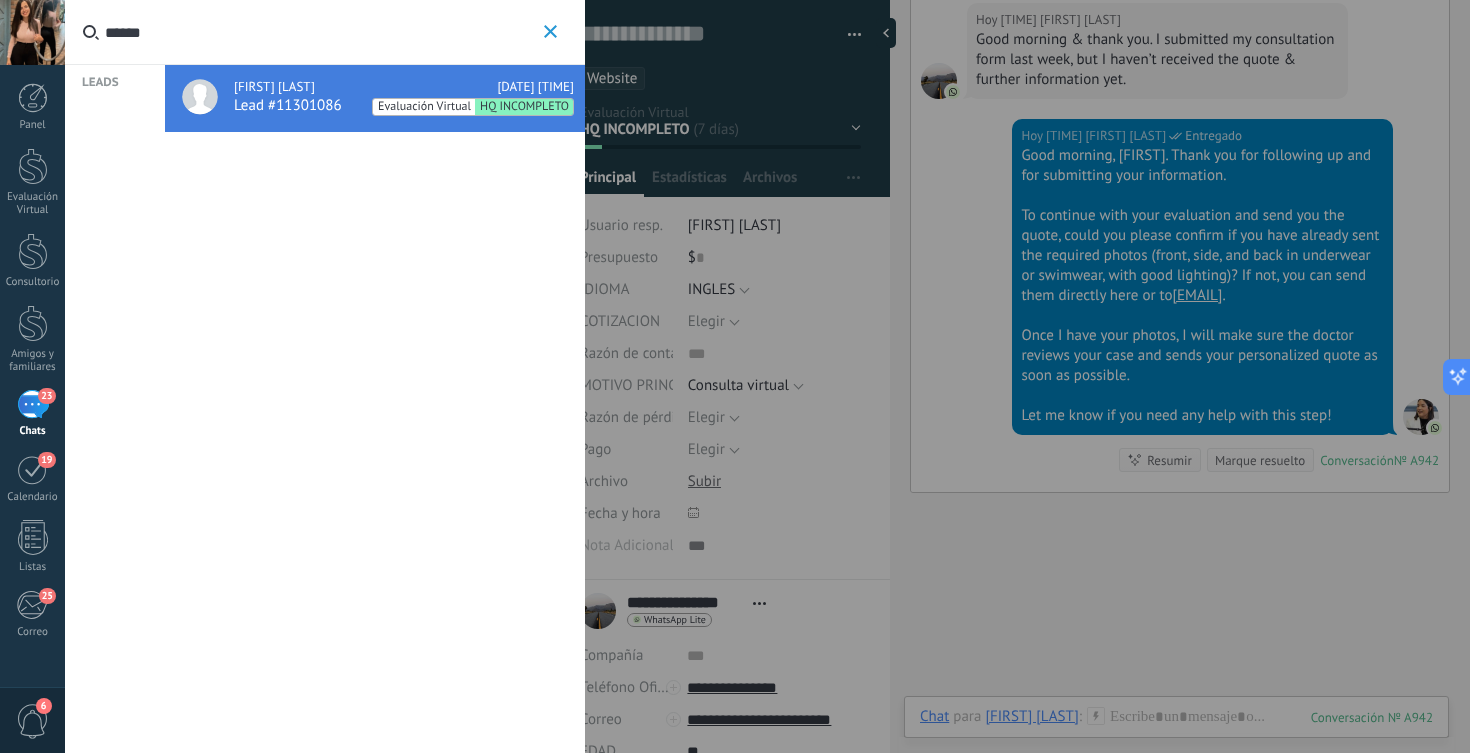 click on "******" at bounding box center [322, 32] 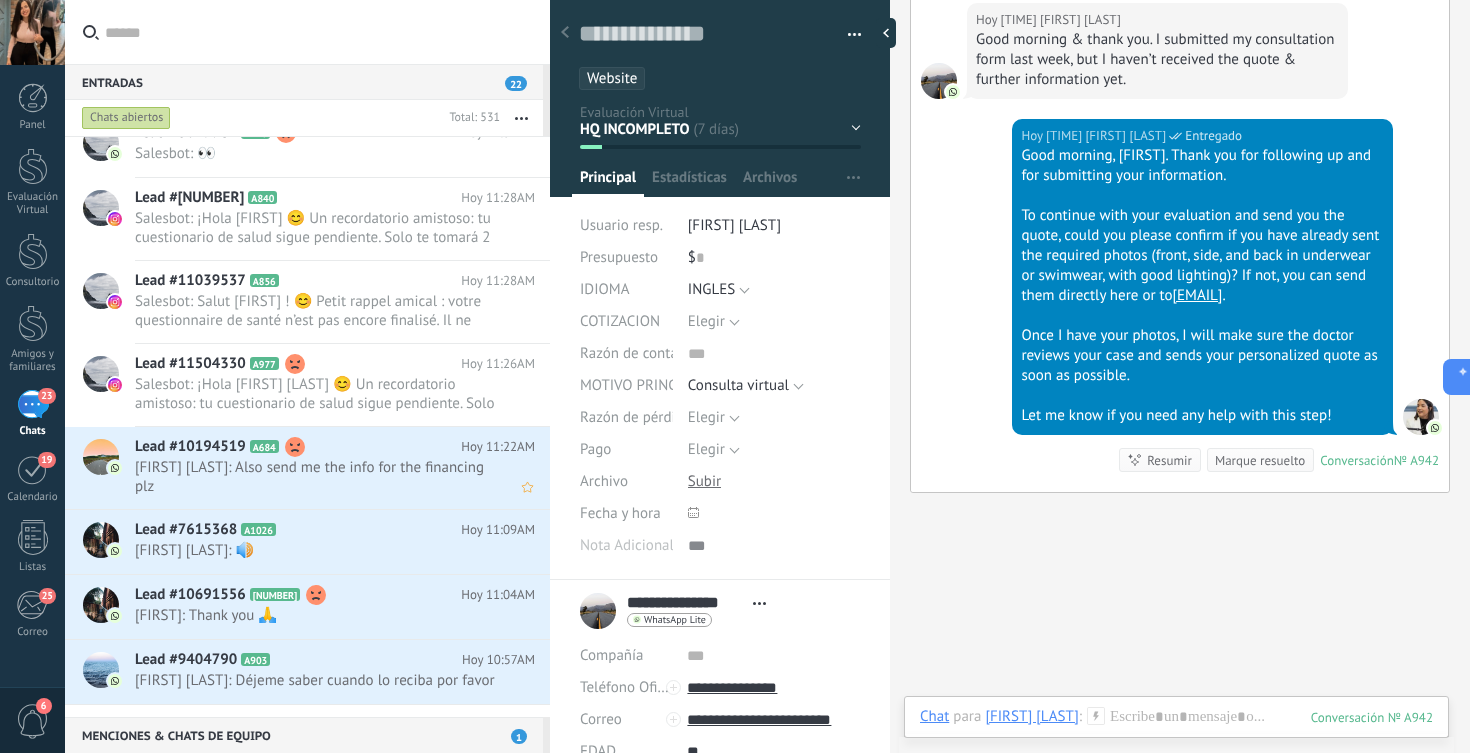 scroll, scrollTop: 684, scrollLeft: 0, axis: vertical 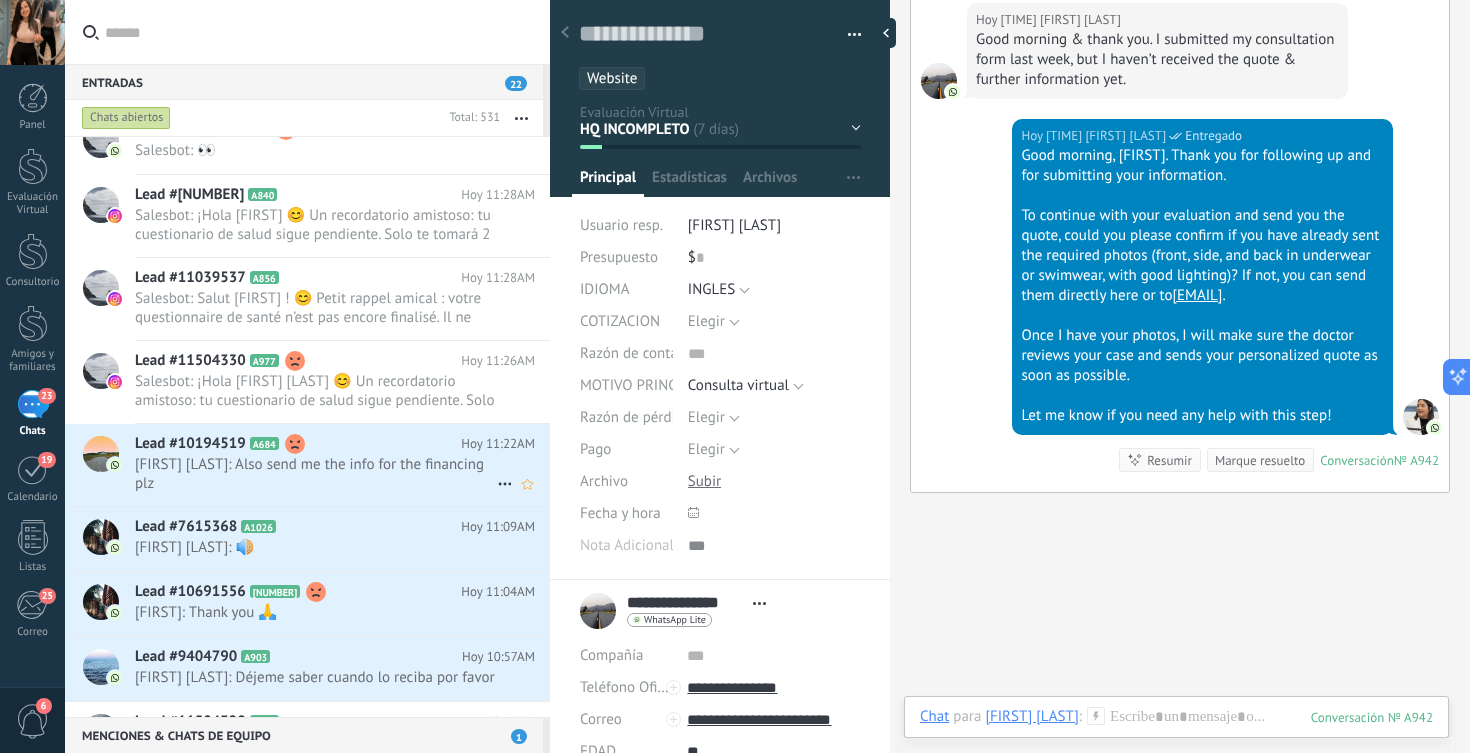 type 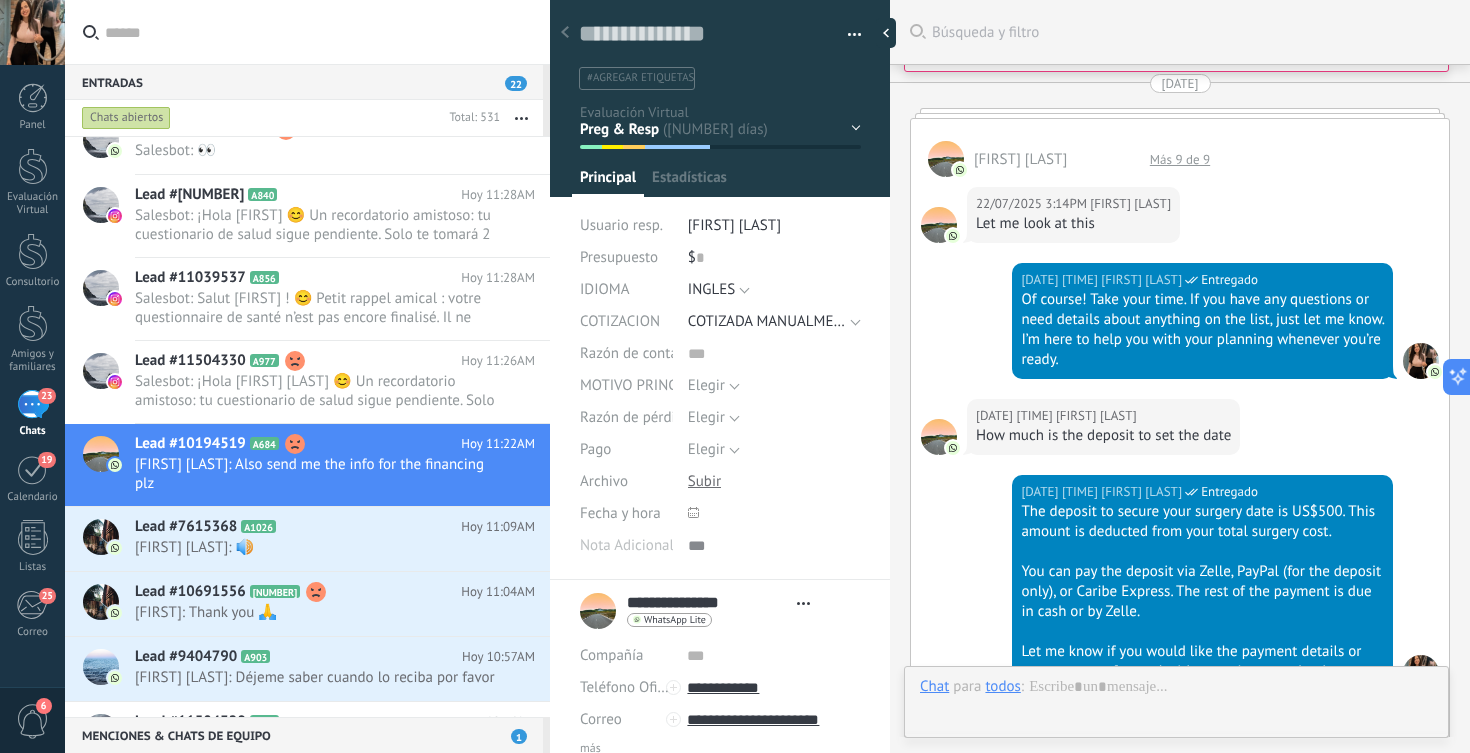 type on "**********" 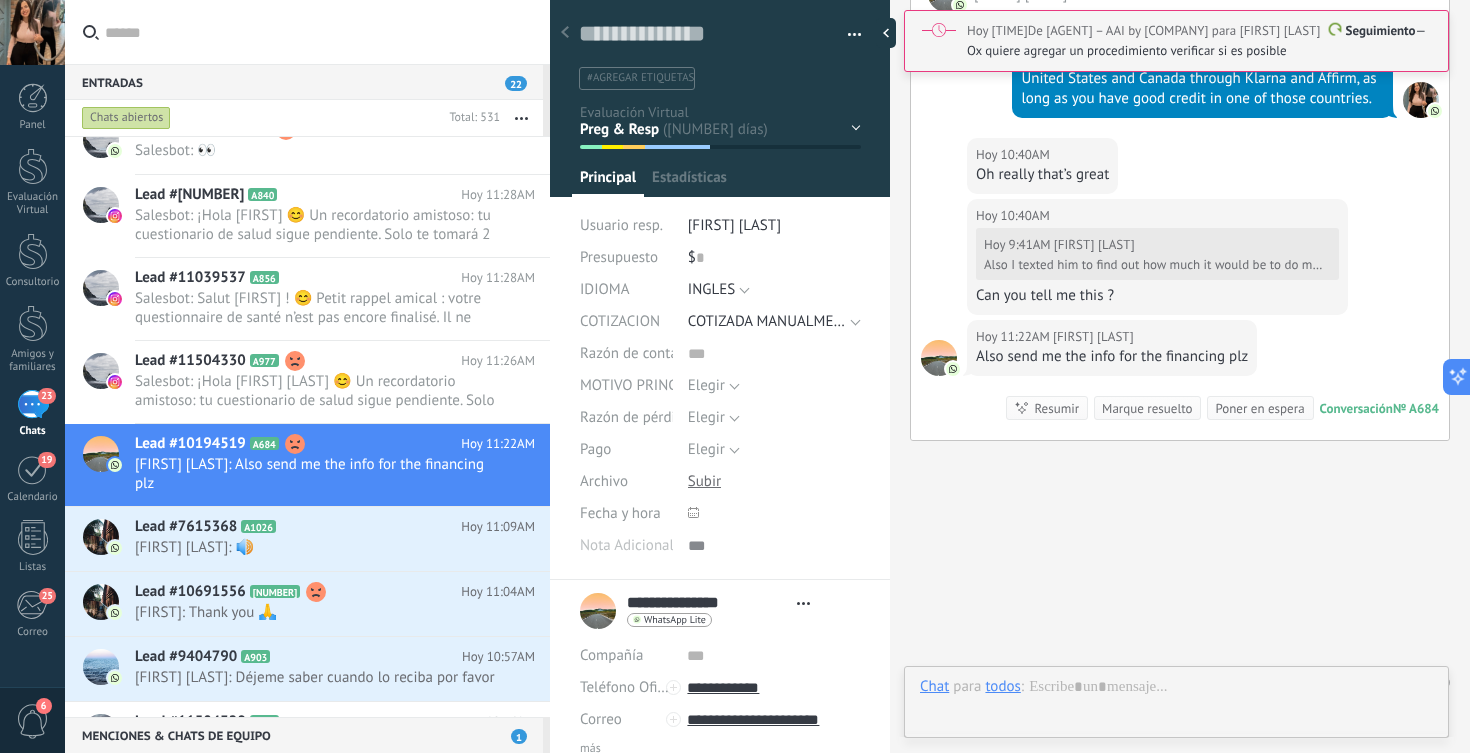 scroll, scrollTop: 30, scrollLeft: 0, axis: vertical 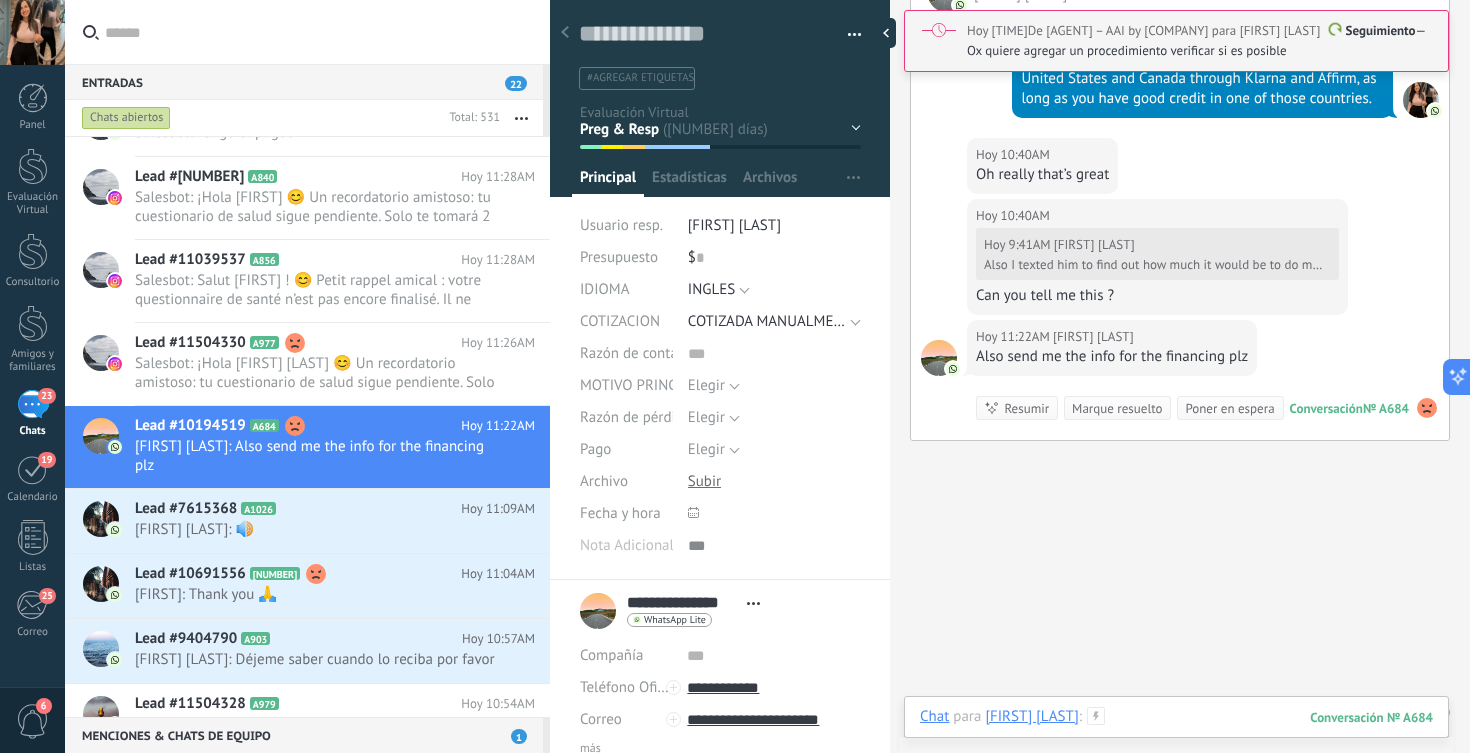 click at bounding box center [1176, 737] 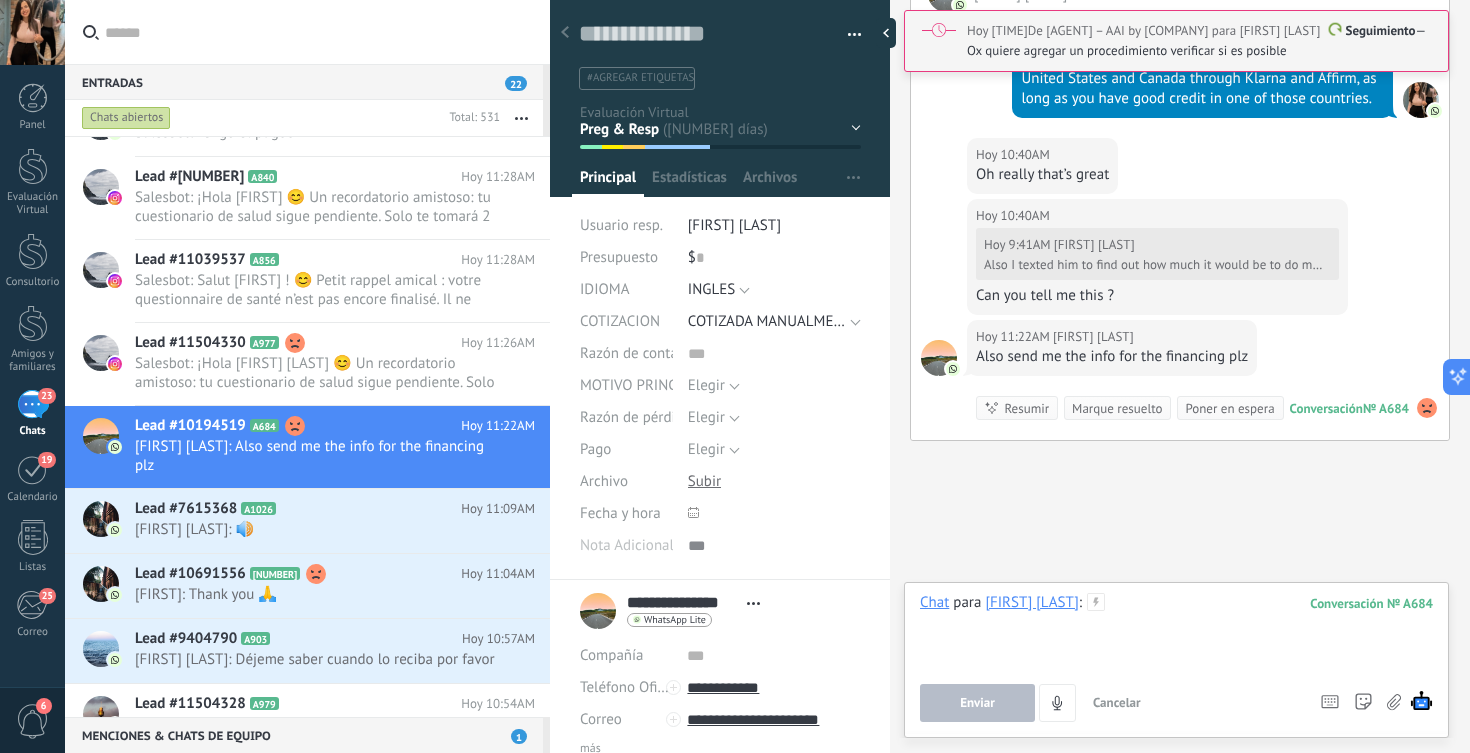 paste 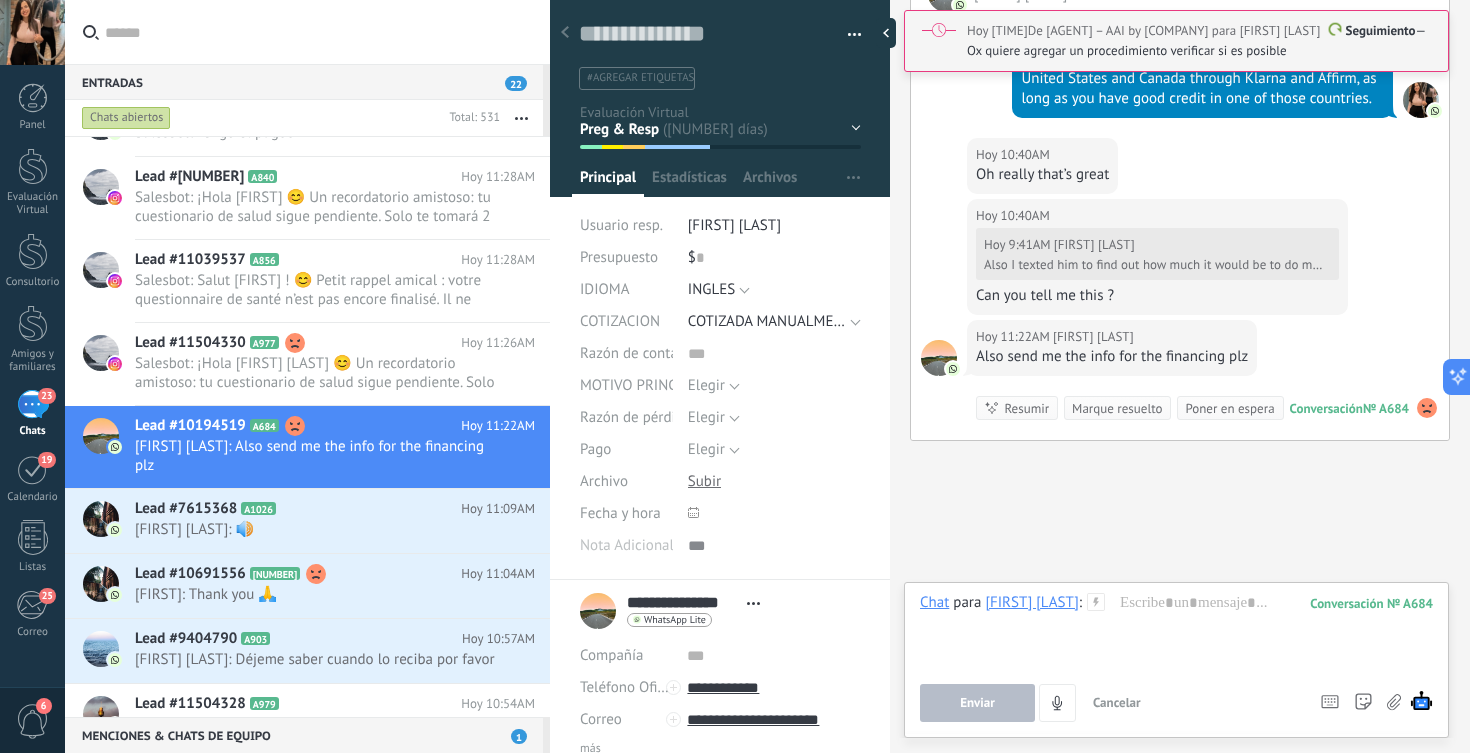 click on "Hoy [TIME] [FIRST] [LAST]" at bounding box center (1155, 245) 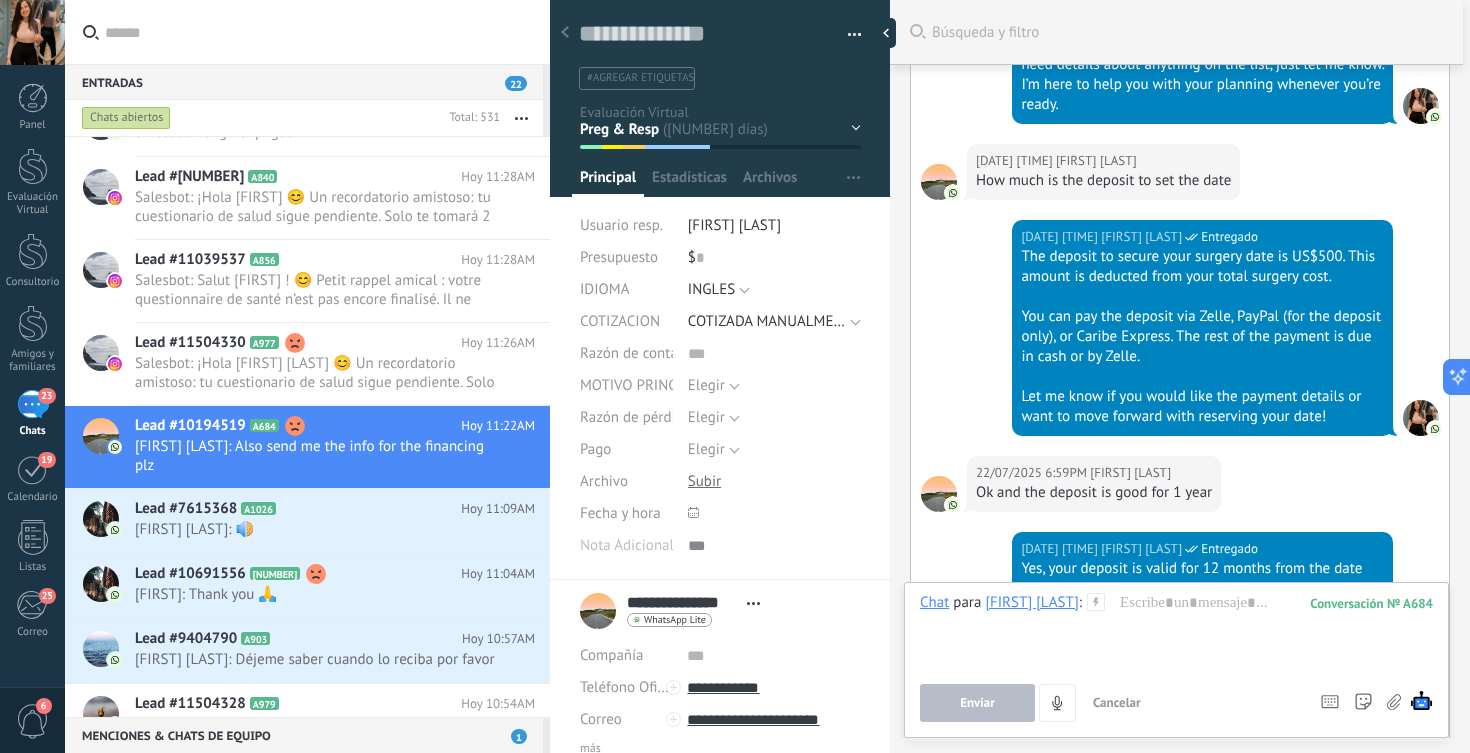 scroll, scrollTop: 0, scrollLeft: 0, axis: both 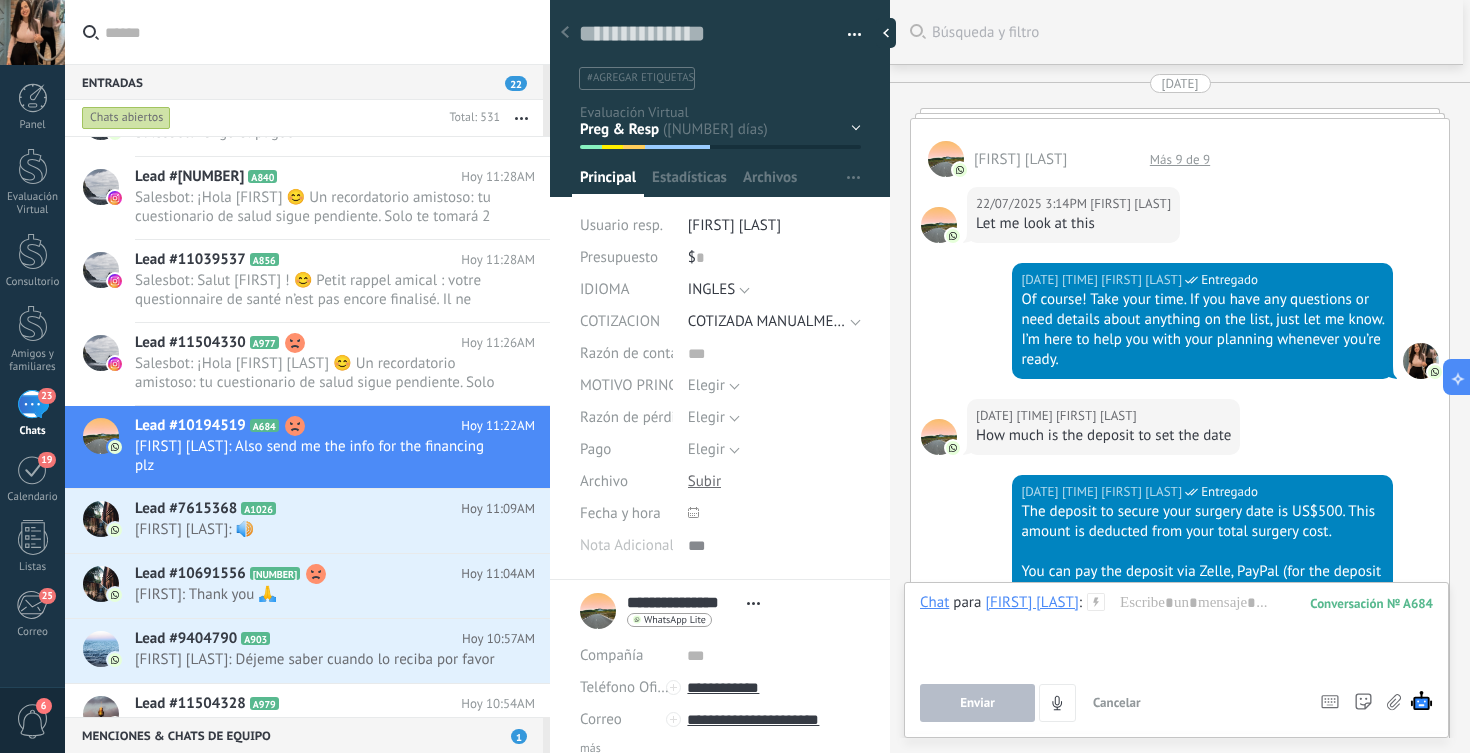 click on "Más 9 de 9" at bounding box center (1180, 159) 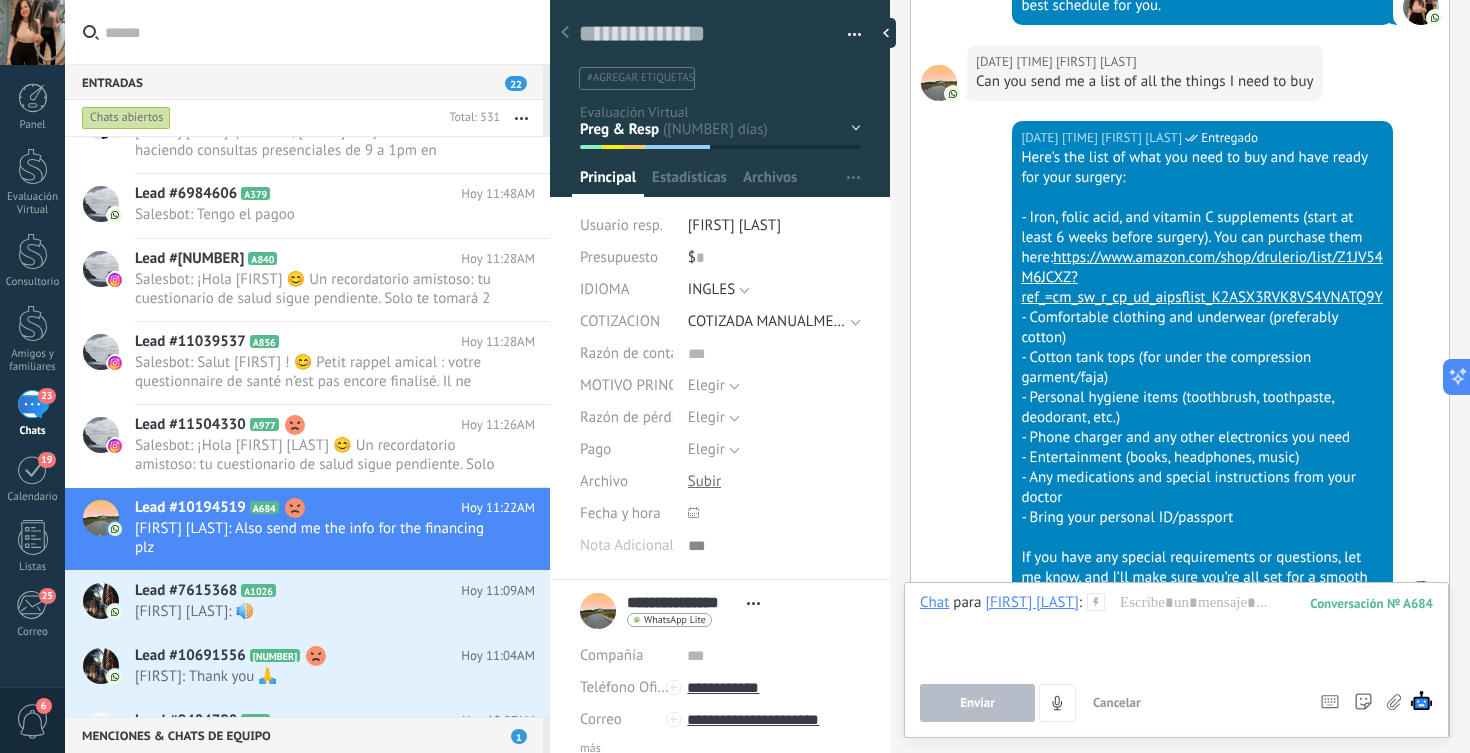scroll, scrollTop: 953, scrollLeft: 0, axis: vertical 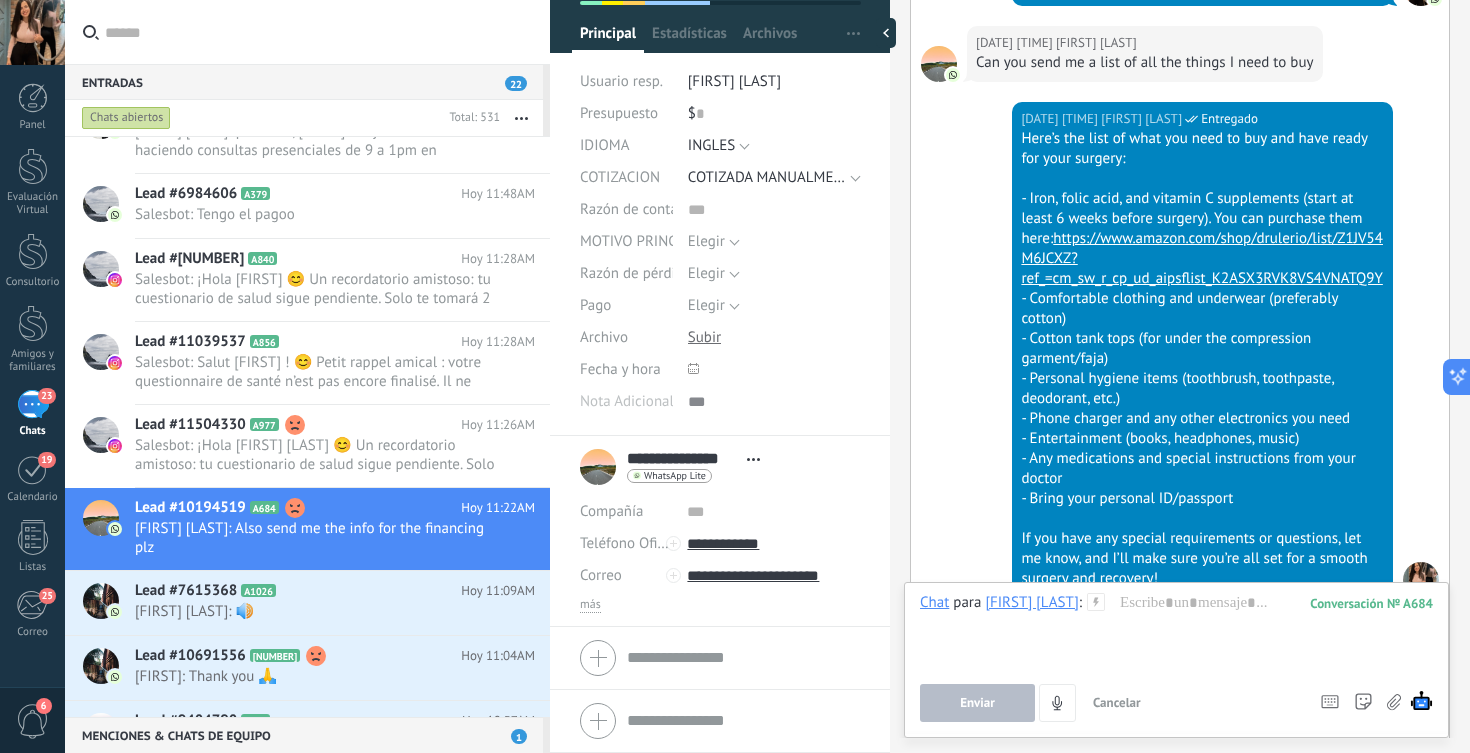 drag, startPoint x: 855, startPoint y: 582, endPoint x: 718, endPoint y: 576, distance: 137.13132 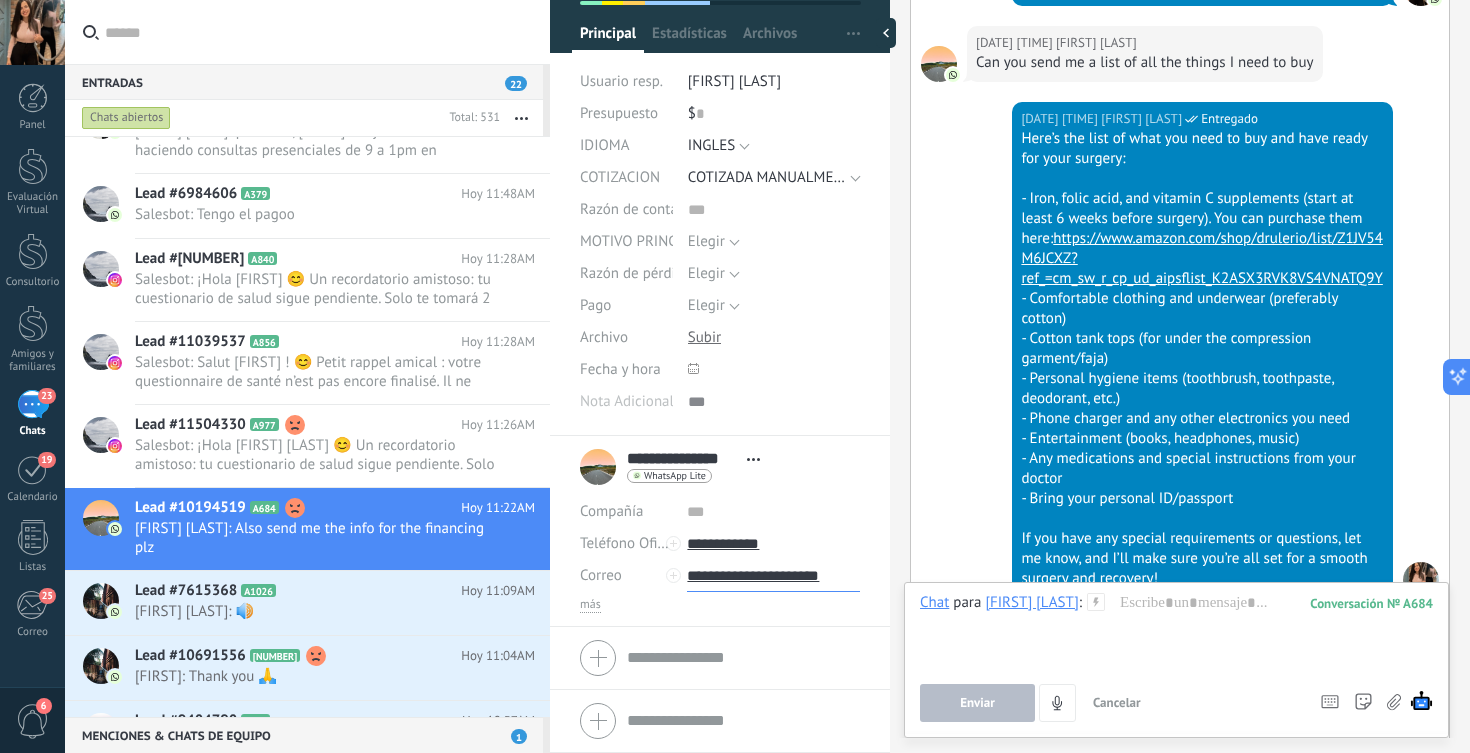 click on "**********" at bounding box center [773, 576] 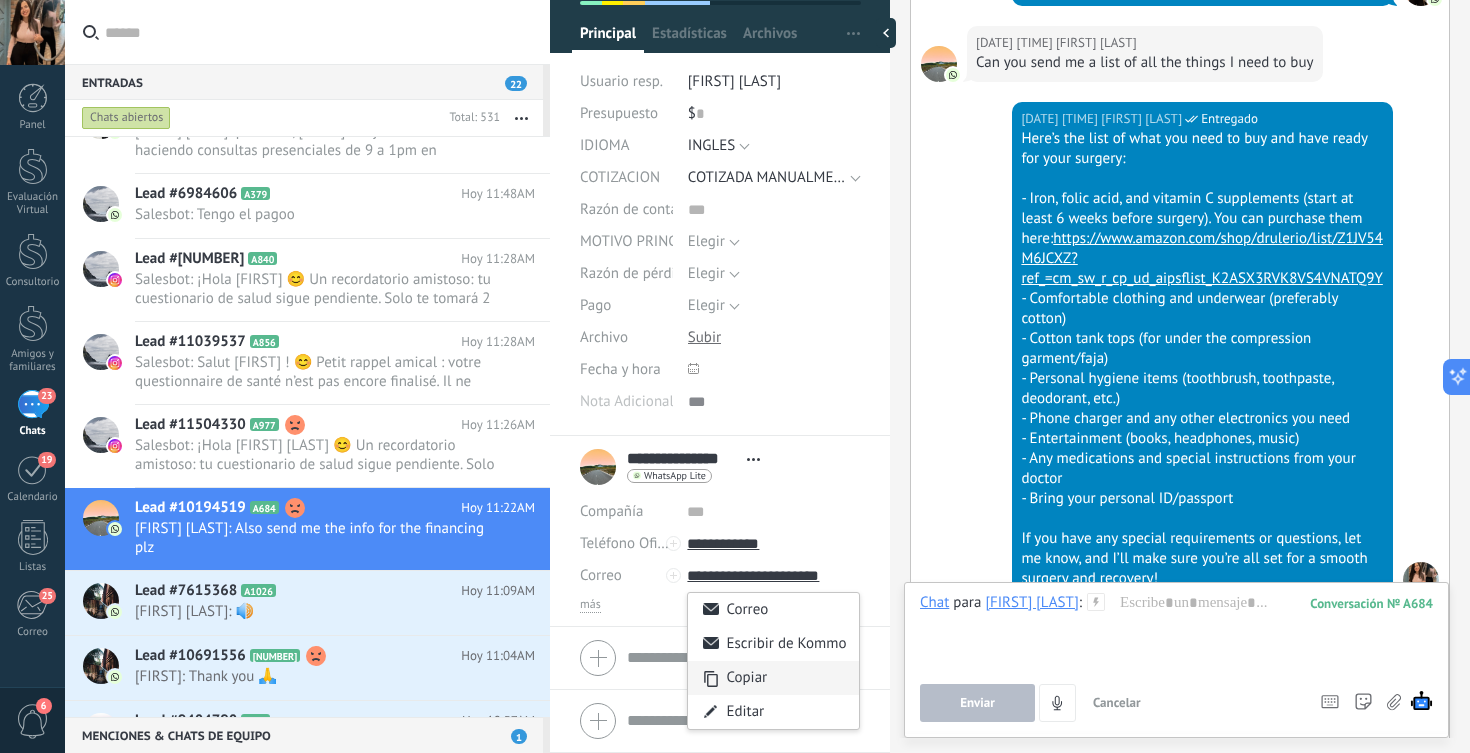 click on "Copiar" at bounding box center (773, 678) 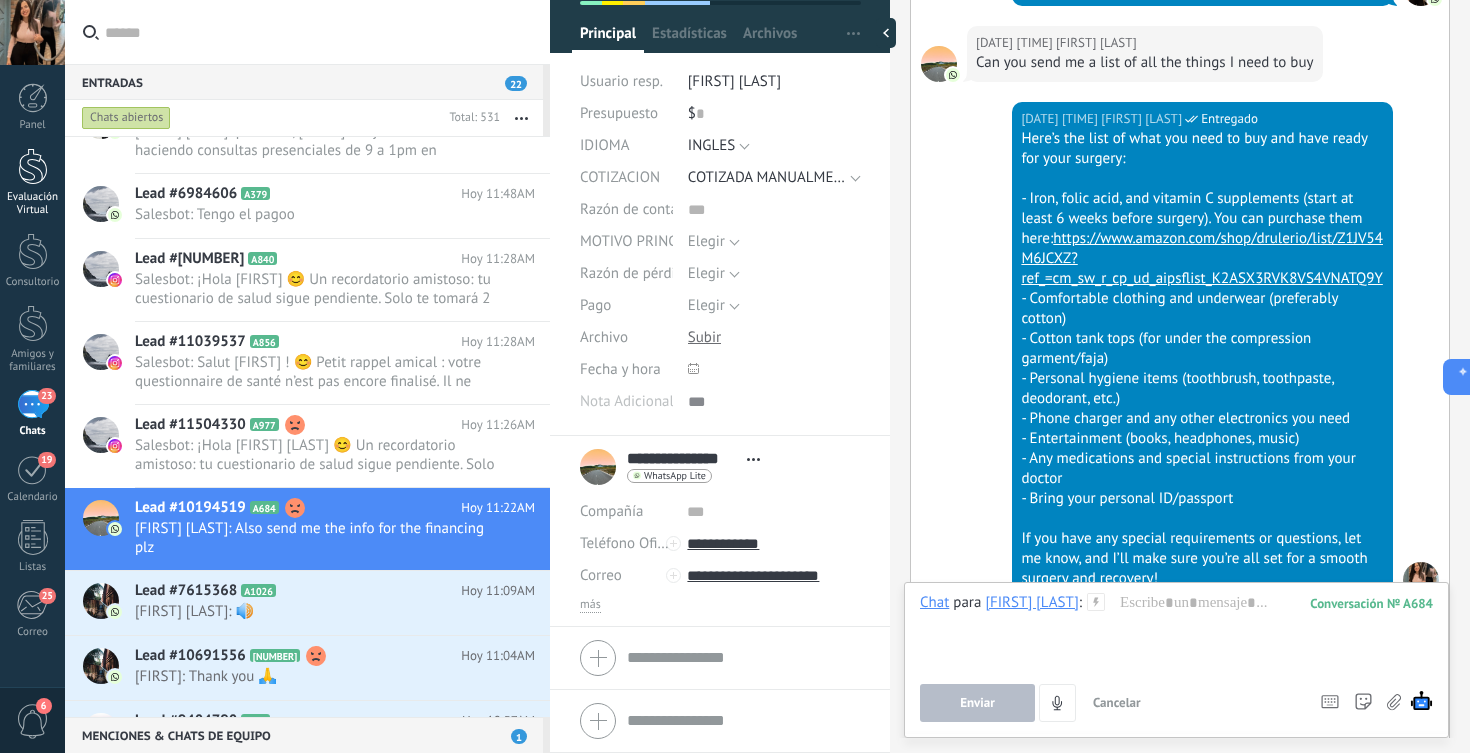 click at bounding box center [33, 166] 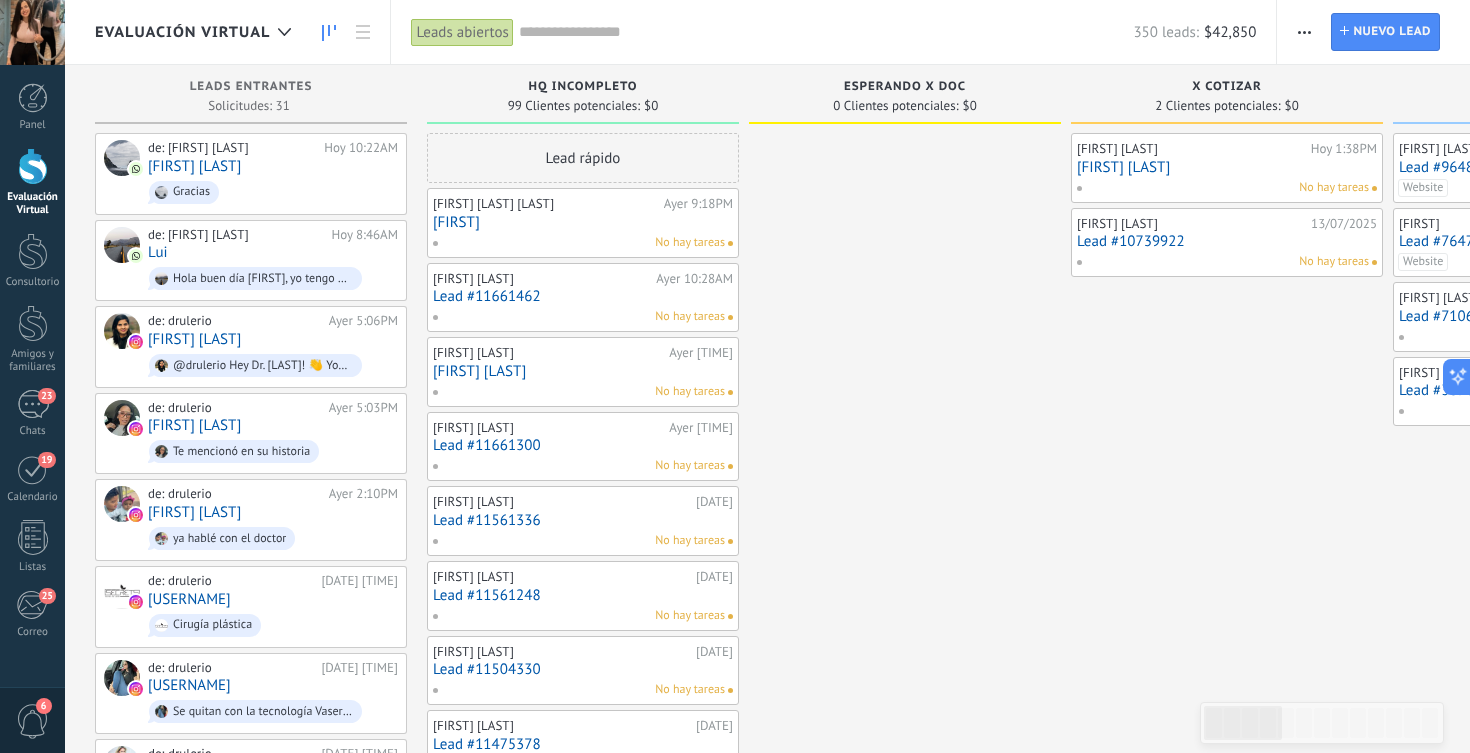 click on "Lead #10739922" at bounding box center (1227, 241) 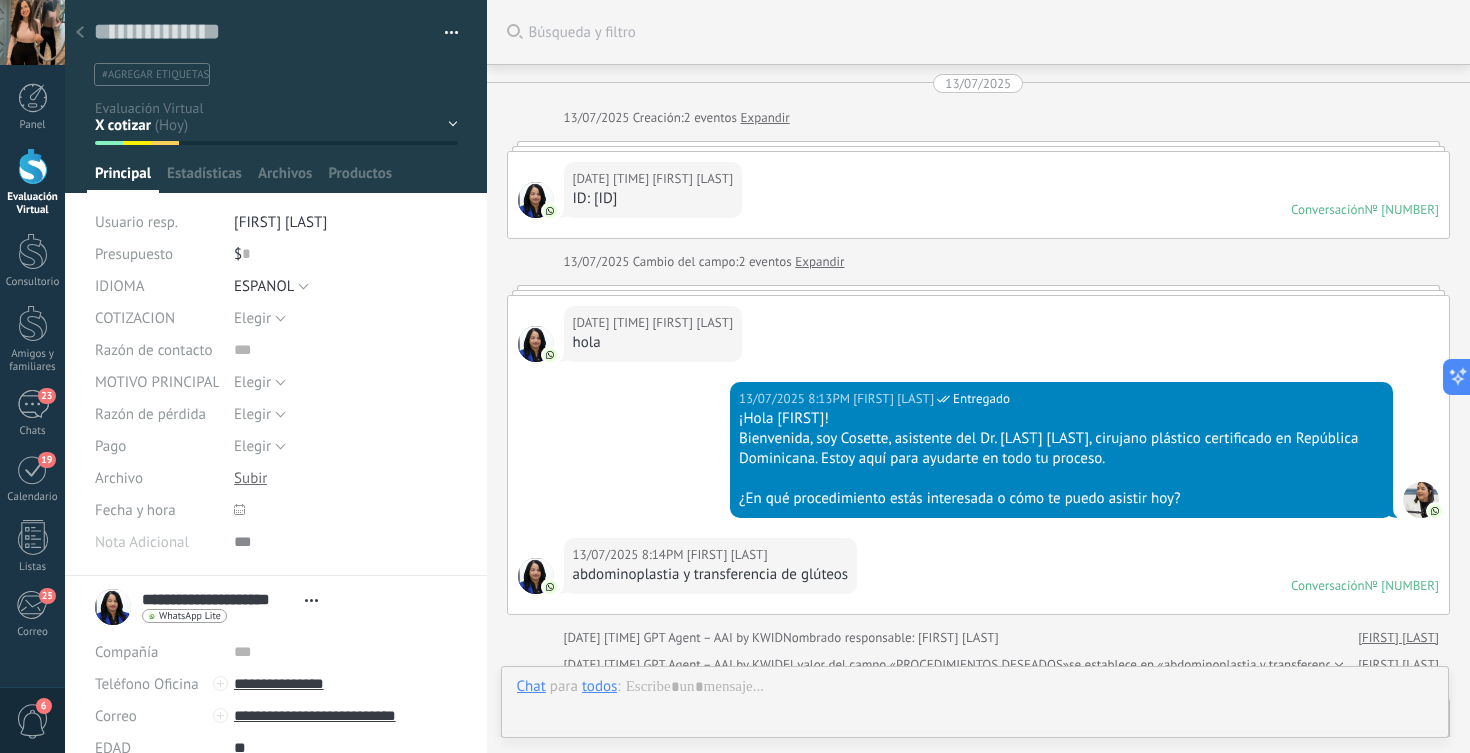 scroll, scrollTop: 30, scrollLeft: 0, axis: vertical 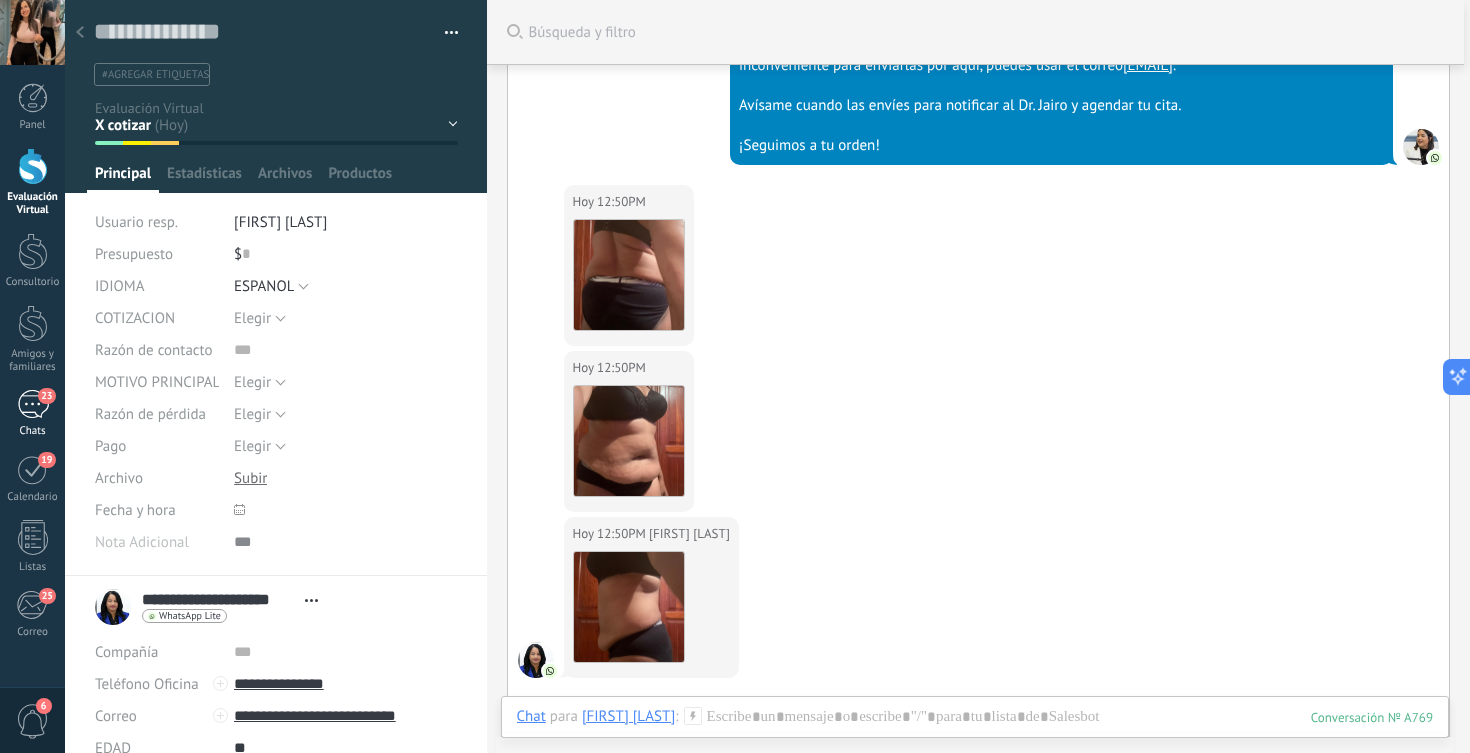 click on "23" at bounding box center [33, 404] 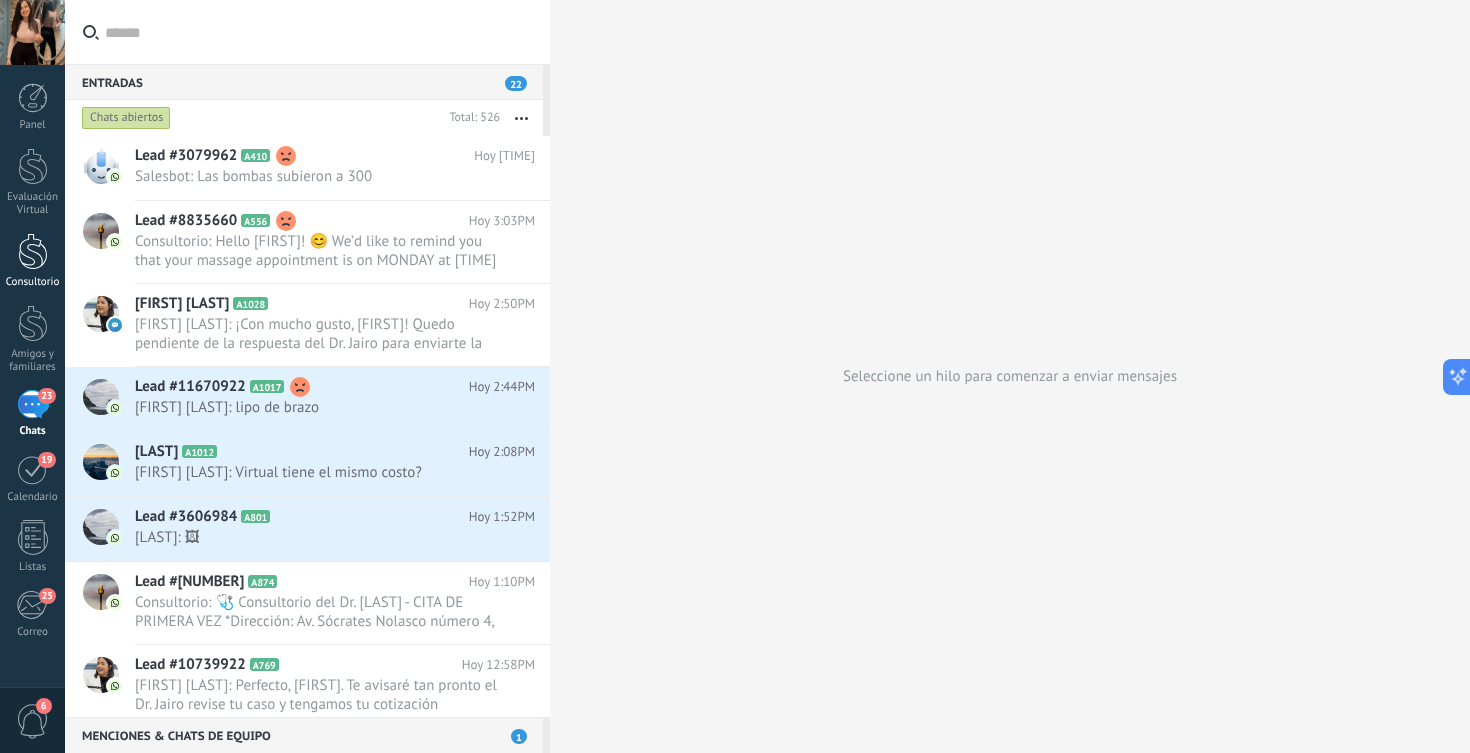 click at bounding box center (33, 251) 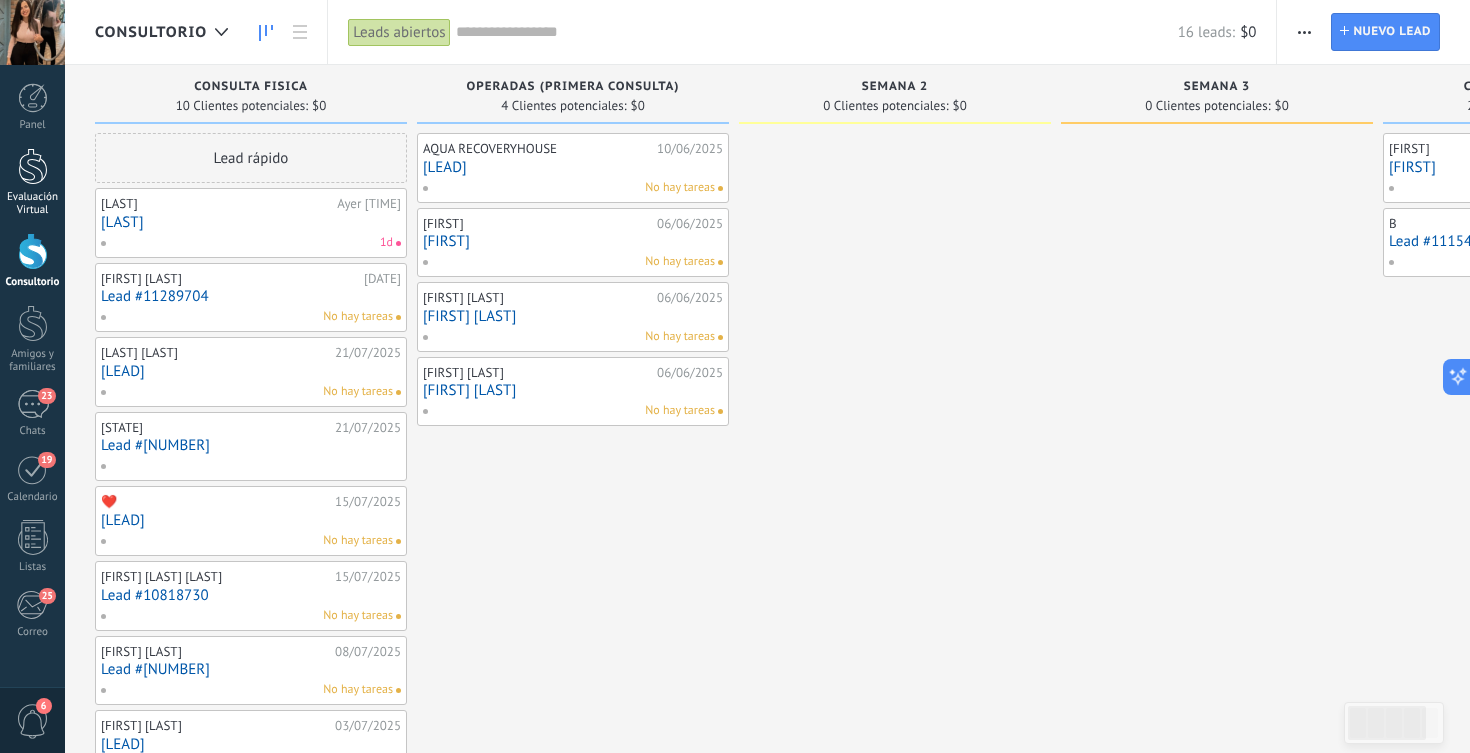 click on "Evaluación Virtual" at bounding box center [33, 204] 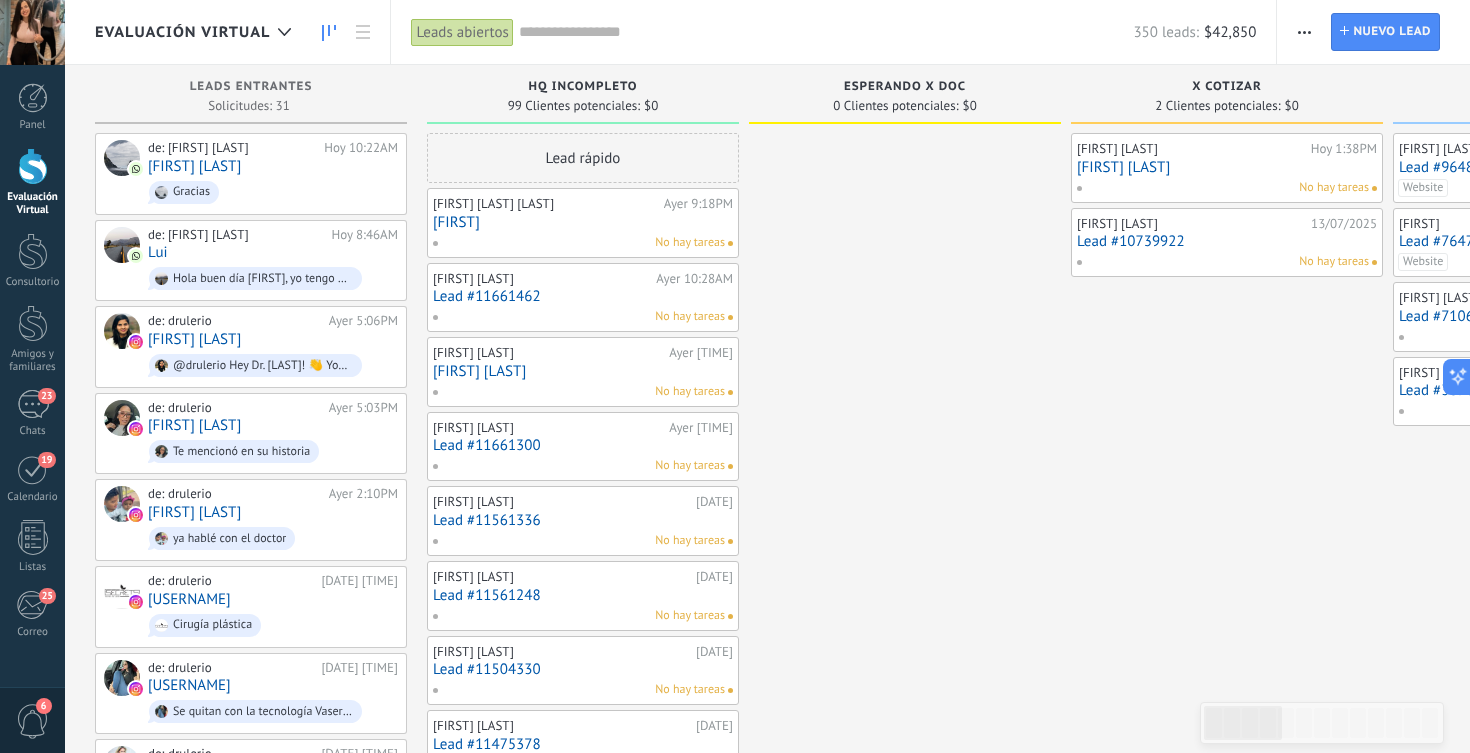 click on "Panel
Evaluación Virtual
Consultorio
Amigos y familiares
23
Chats
19 25" at bounding box center [32, 371] 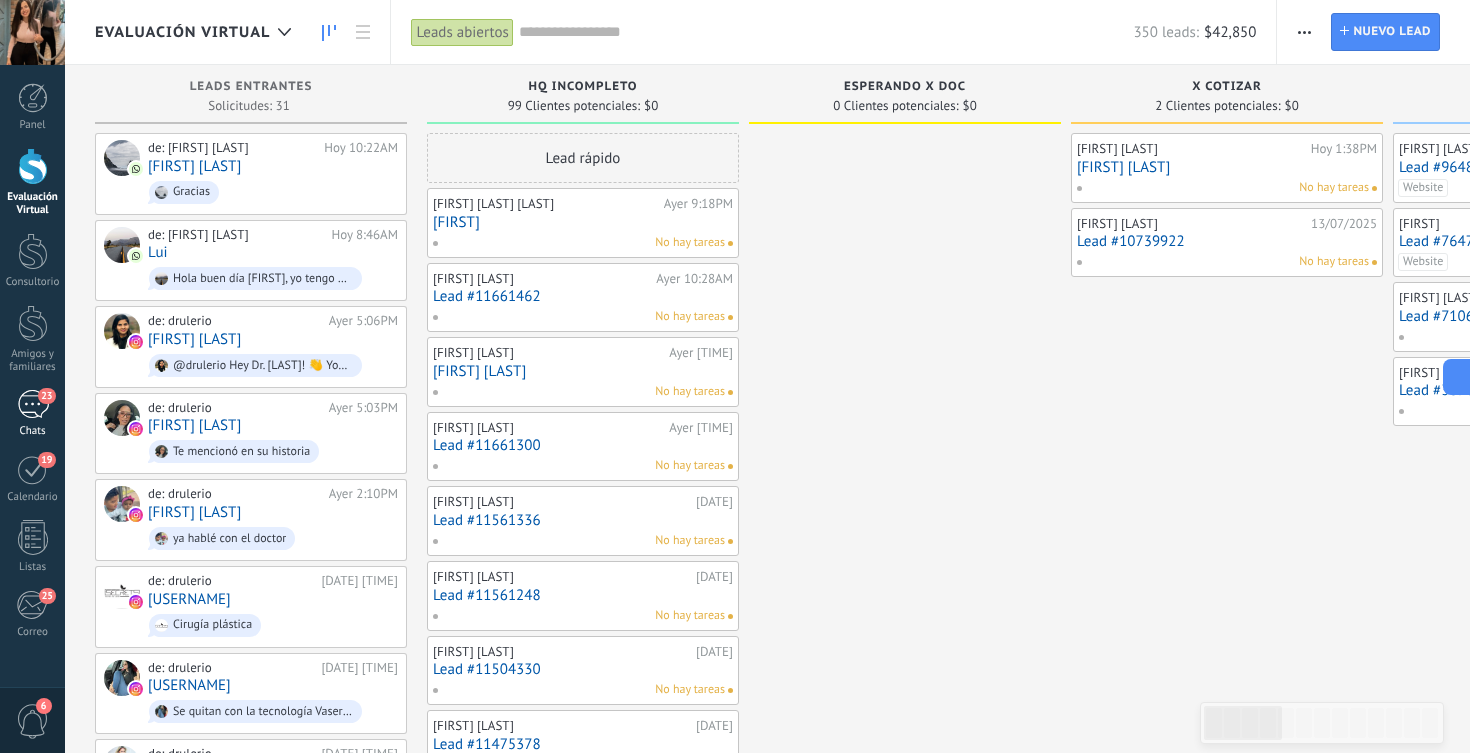 click on "23" at bounding box center [33, 404] 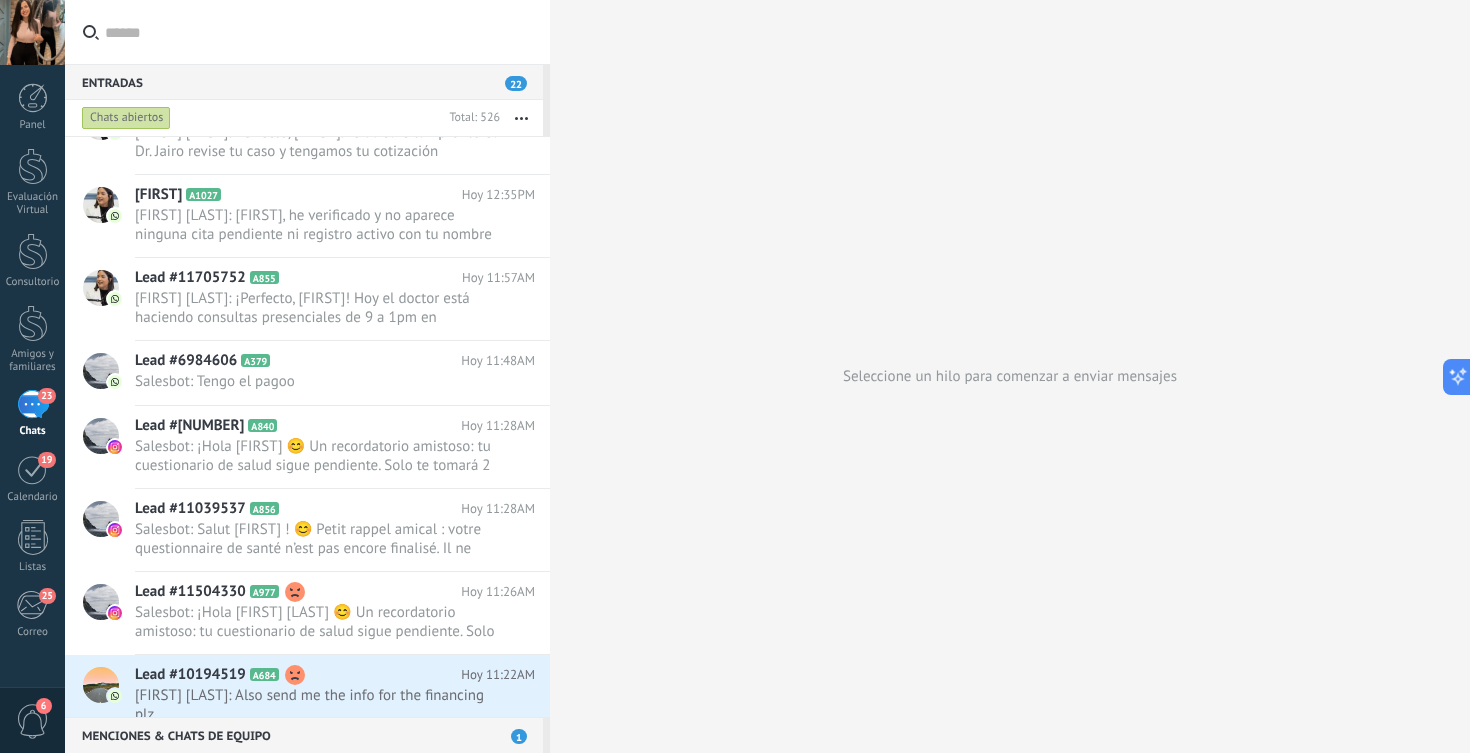 scroll, scrollTop: 559, scrollLeft: 0, axis: vertical 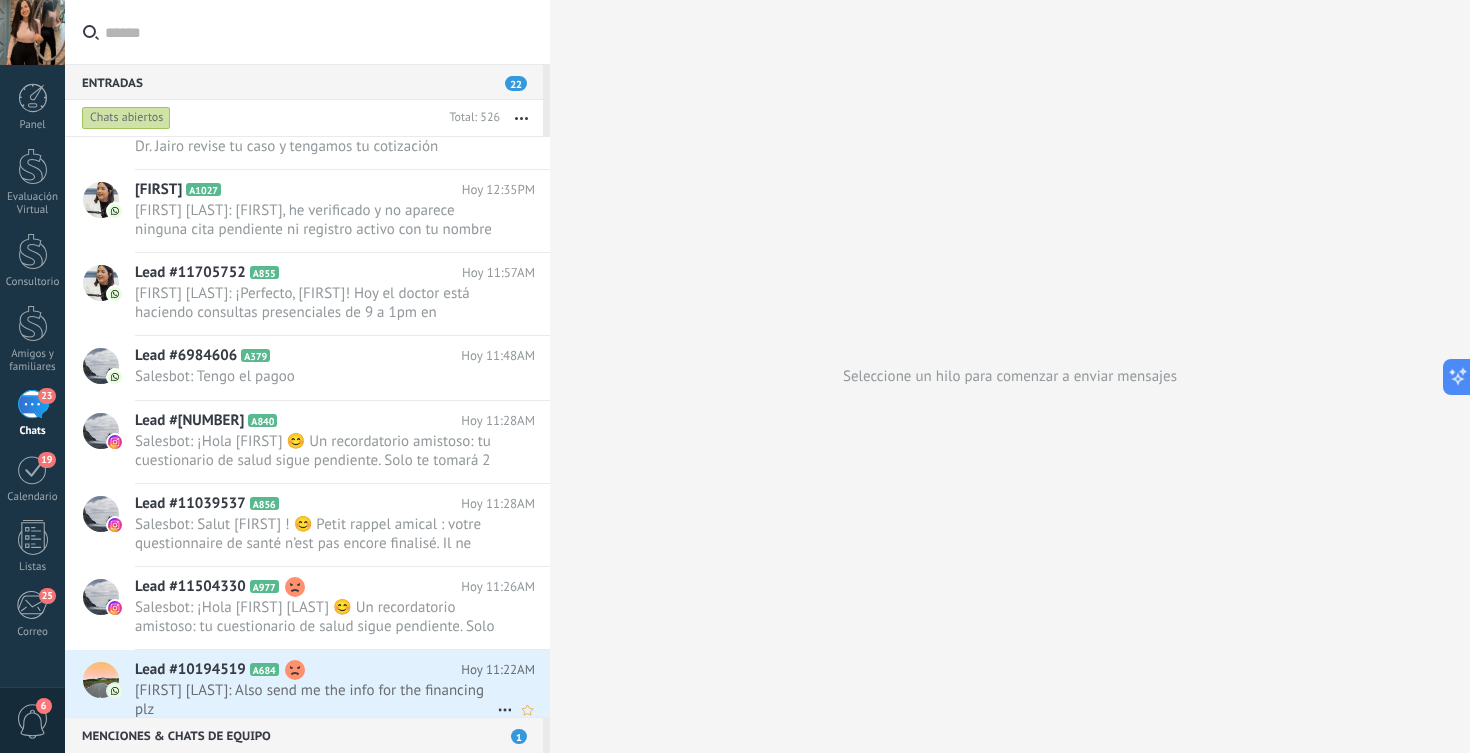 click on "Lead #[NUMBER]
[NUMBER]
Hoy [TIME]
[FIRST] [LAST]: Also send me the info for the financing plz" at bounding box center [342, 691] 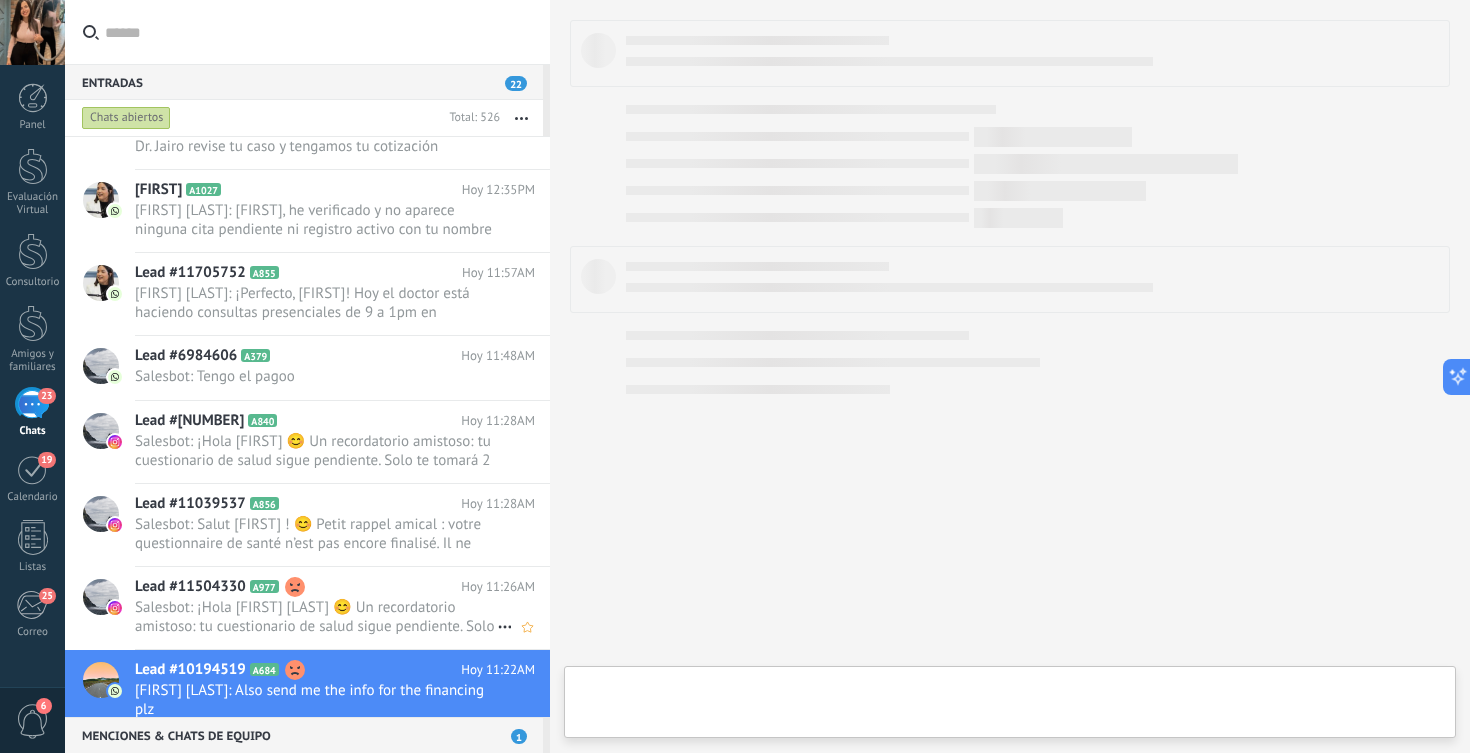 type on "**********" 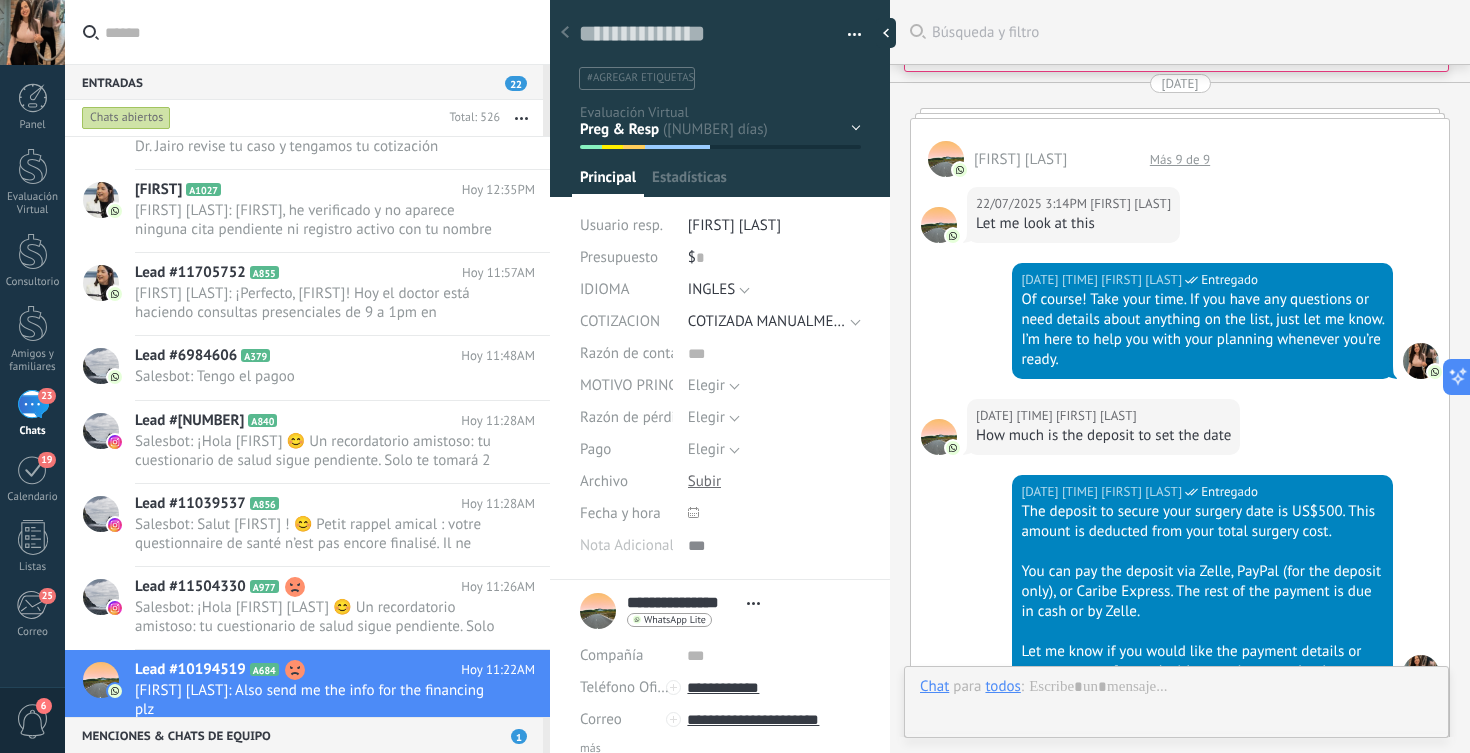 scroll, scrollTop: 30, scrollLeft: 0, axis: vertical 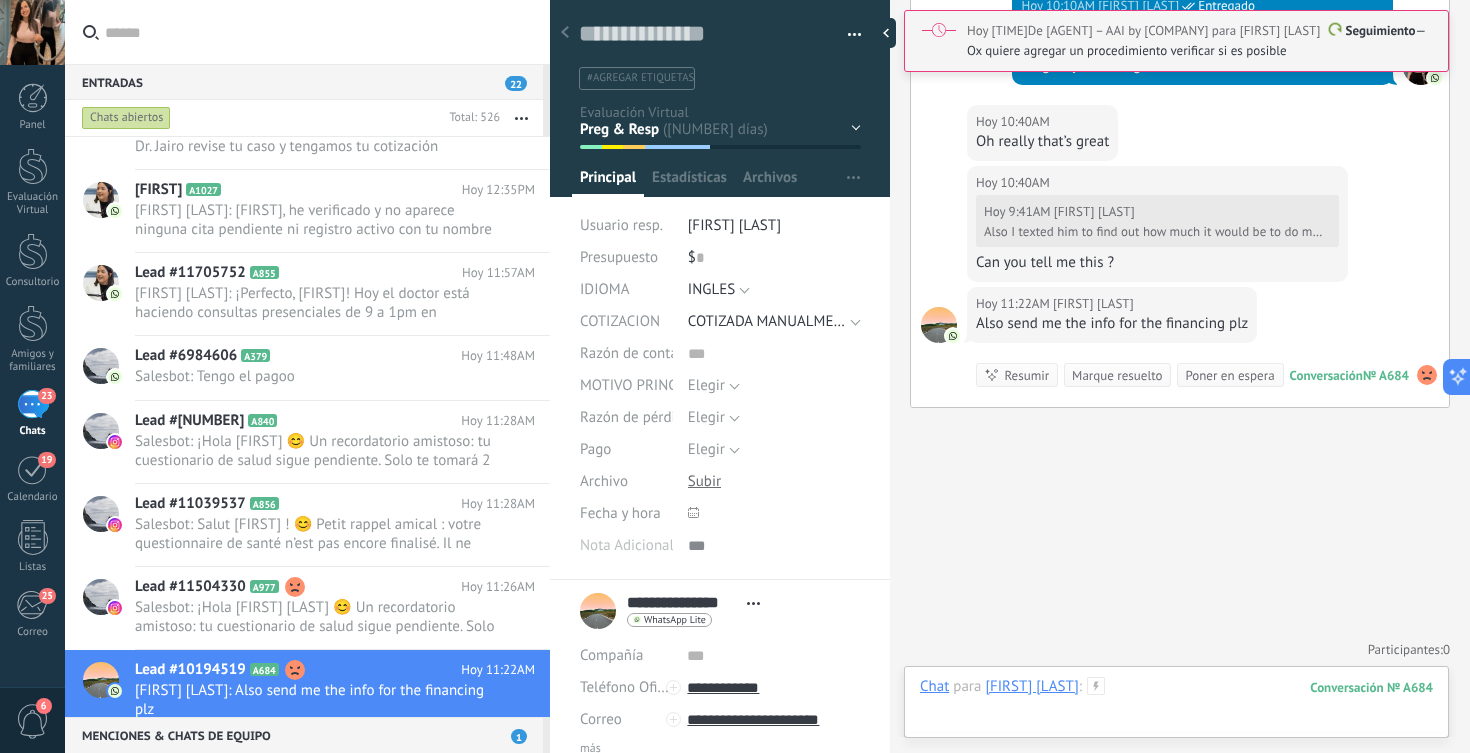 click at bounding box center (1176, 707) 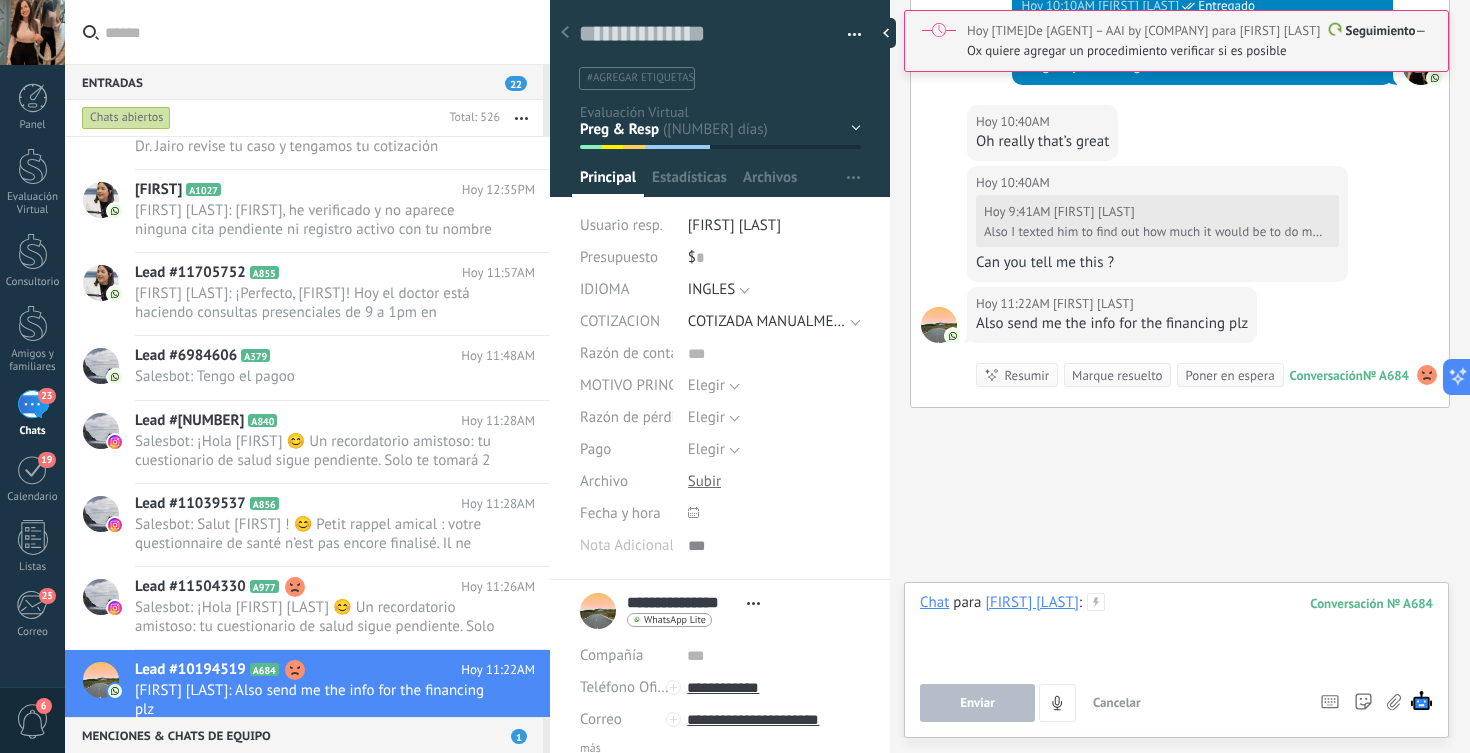 type 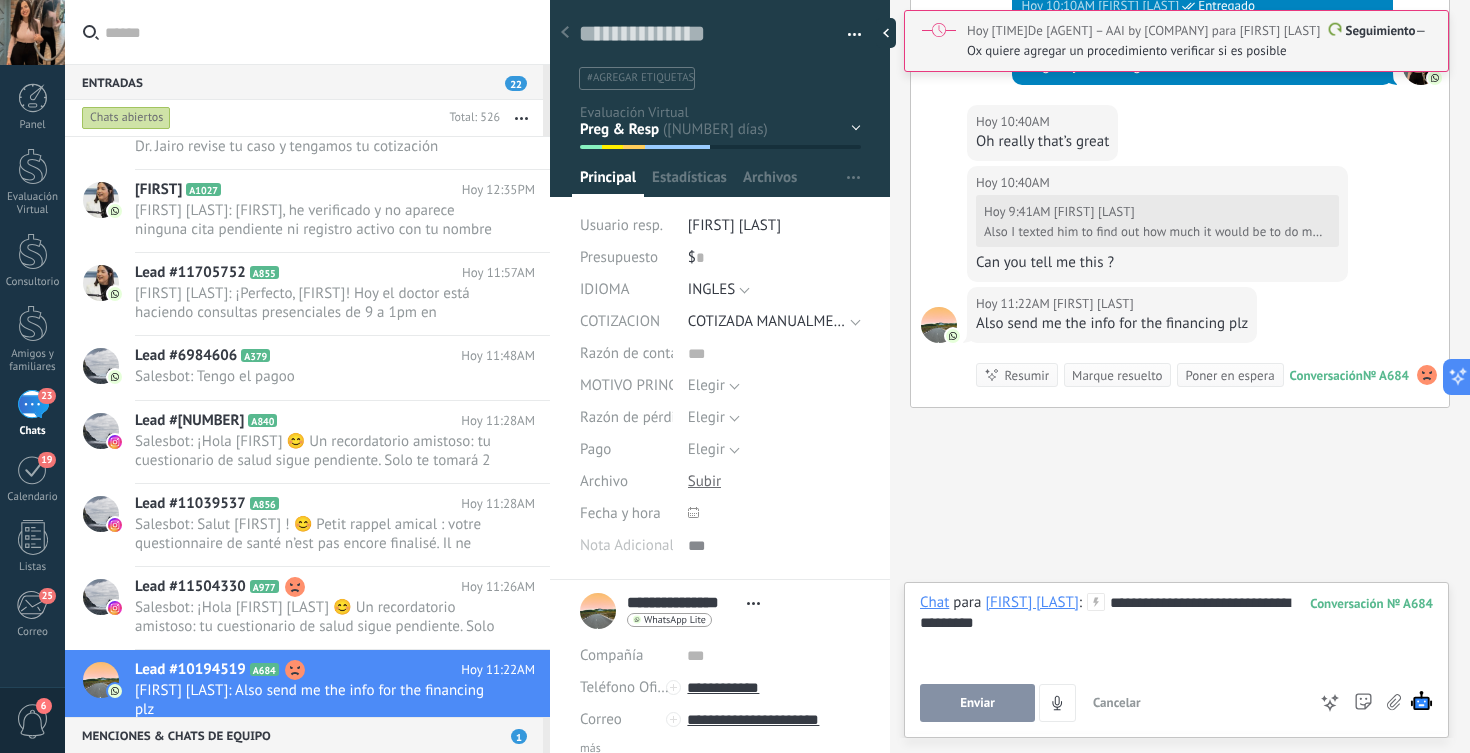 click on "Enviar" at bounding box center [977, 703] 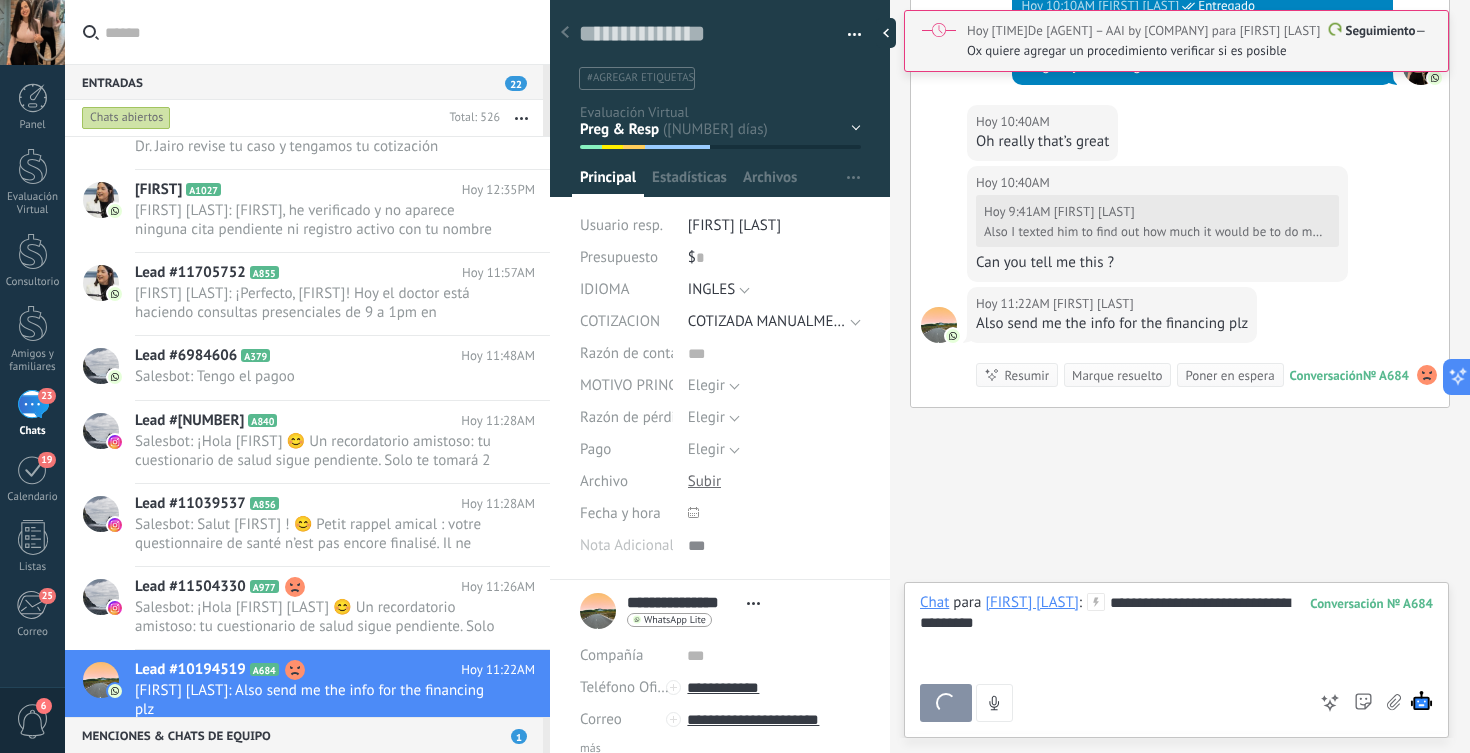 type on "**********" 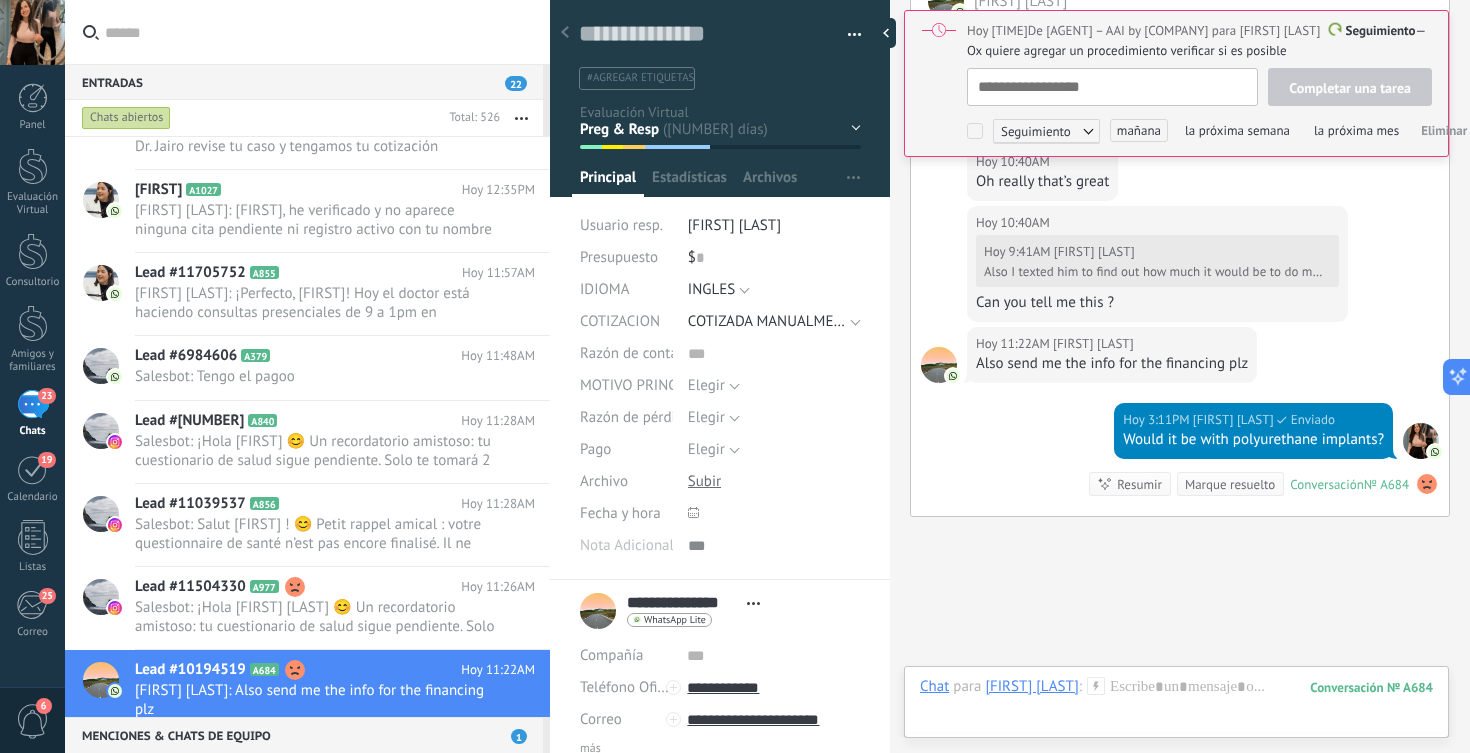 scroll, scrollTop: 5908, scrollLeft: 0, axis: vertical 